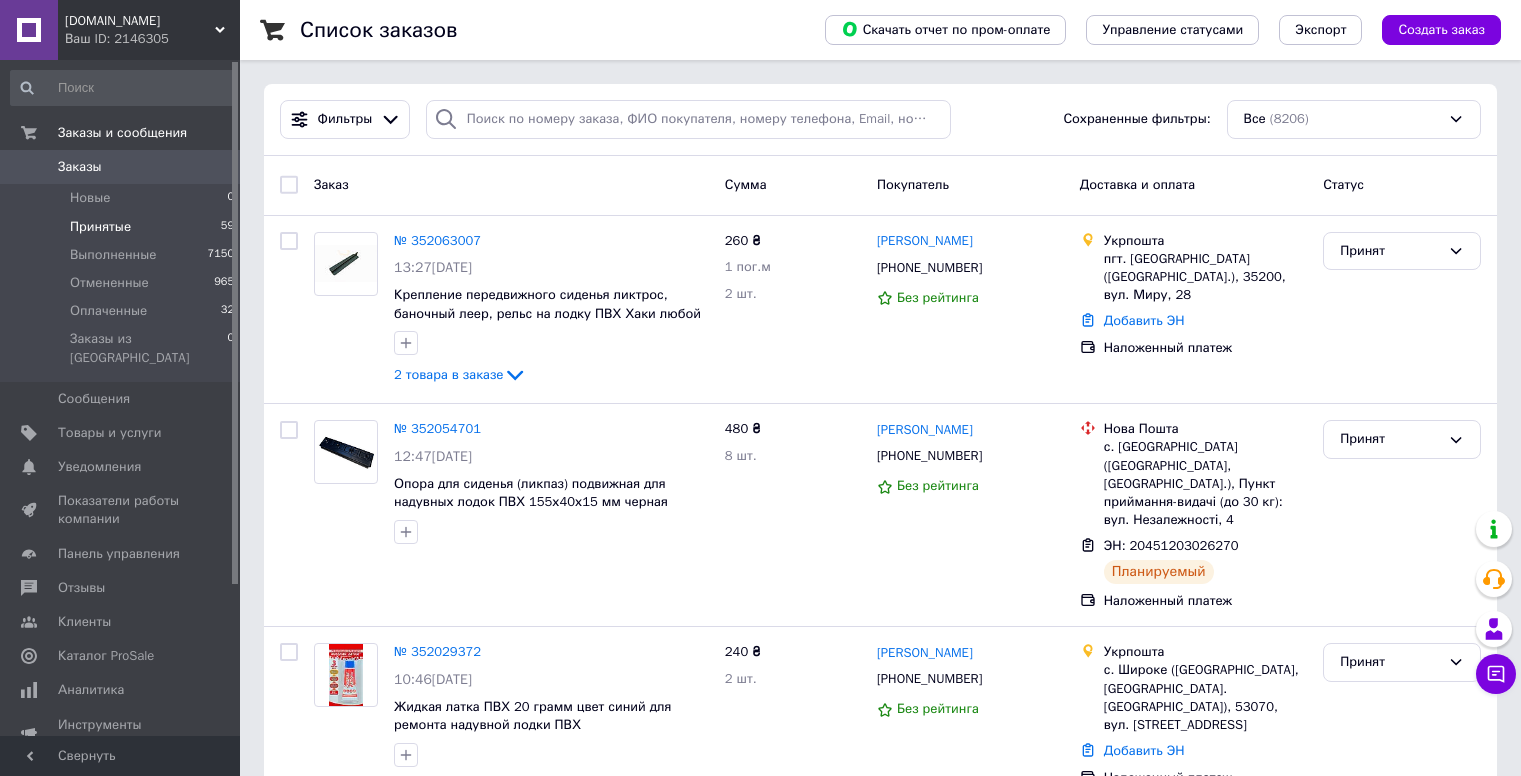 scroll, scrollTop: 0, scrollLeft: 0, axis: both 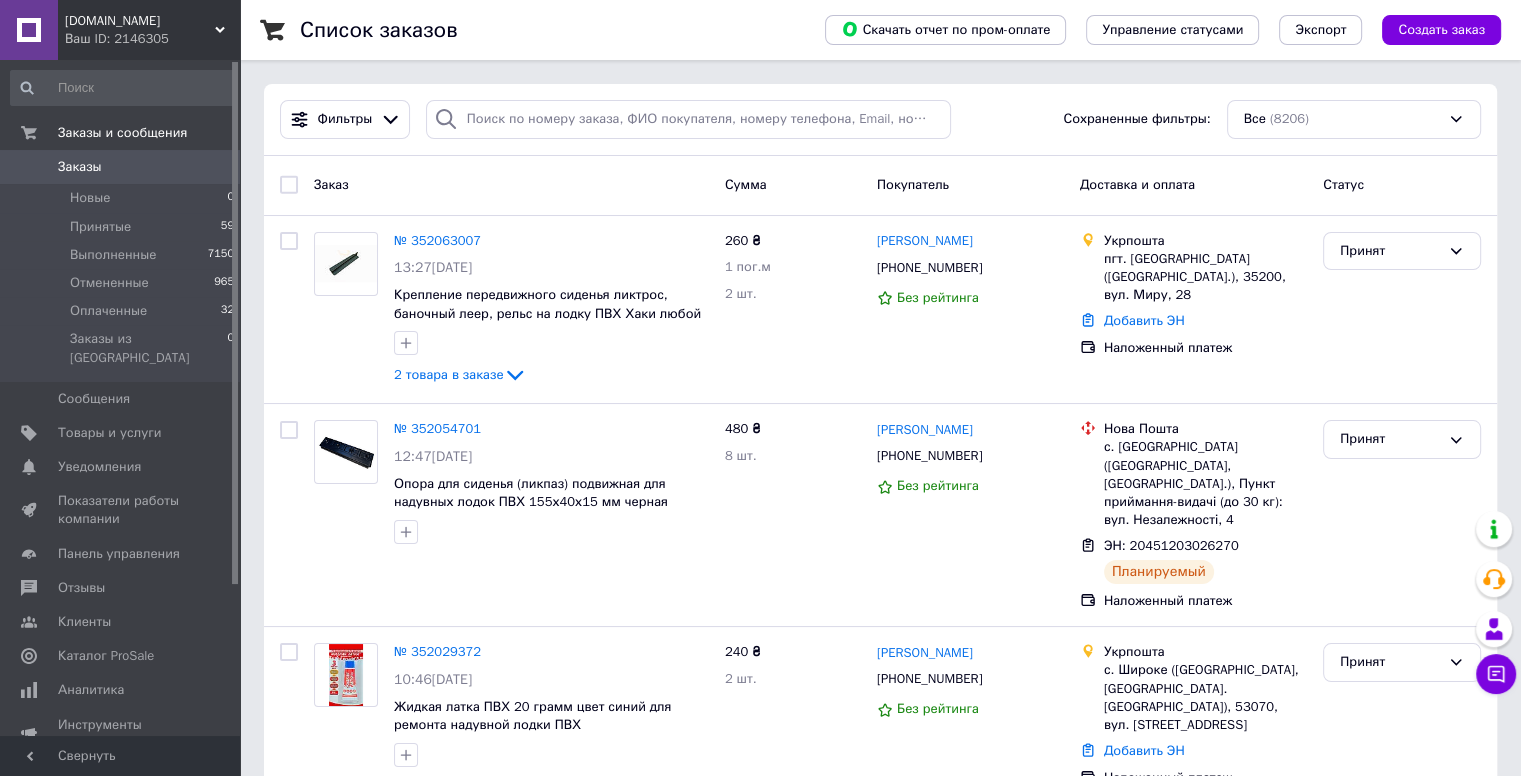 click on "Принятые" at bounding box center (100, 227) 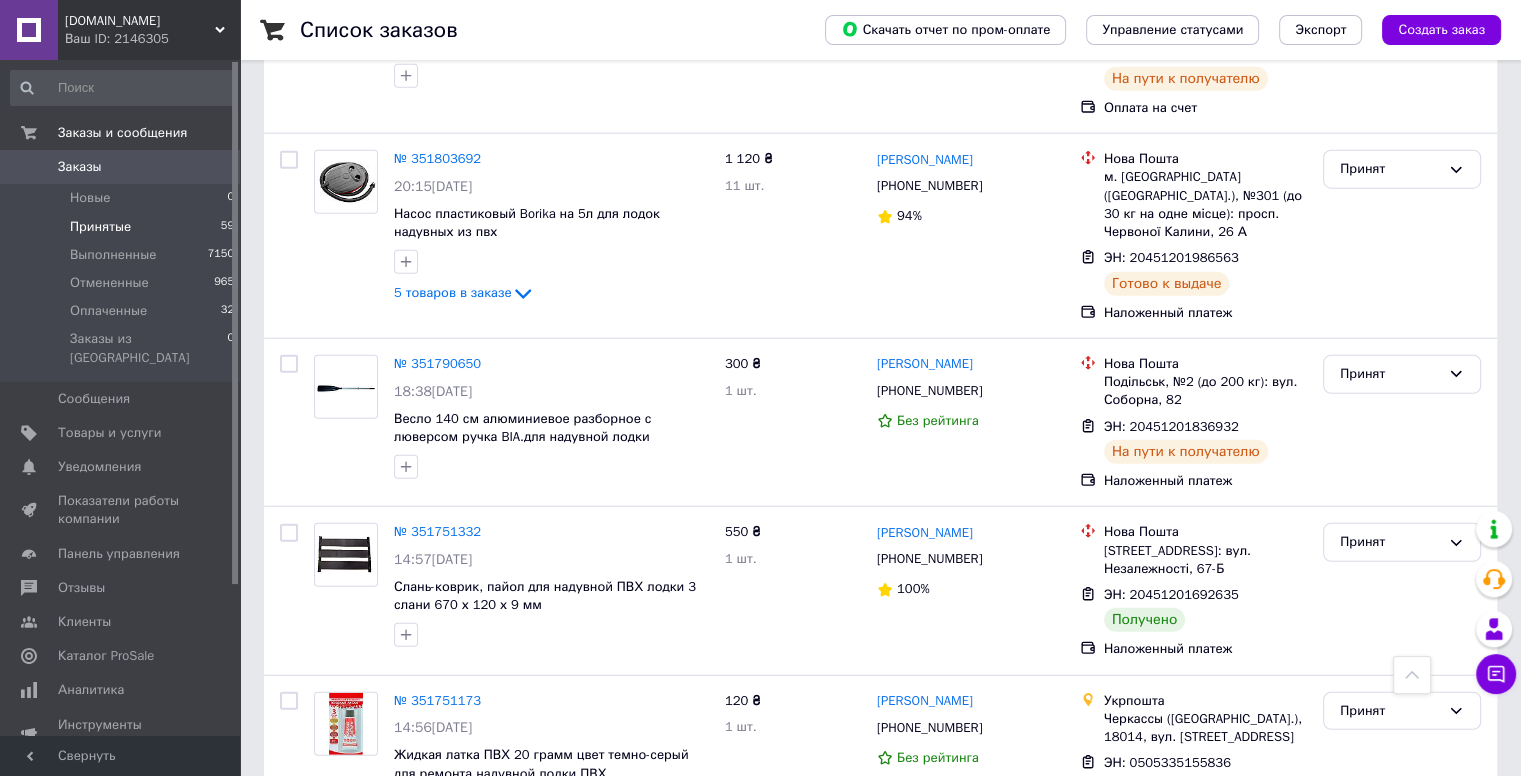 scroll, scrollTop: 5200, scrollLeft: 0, axis: vertical 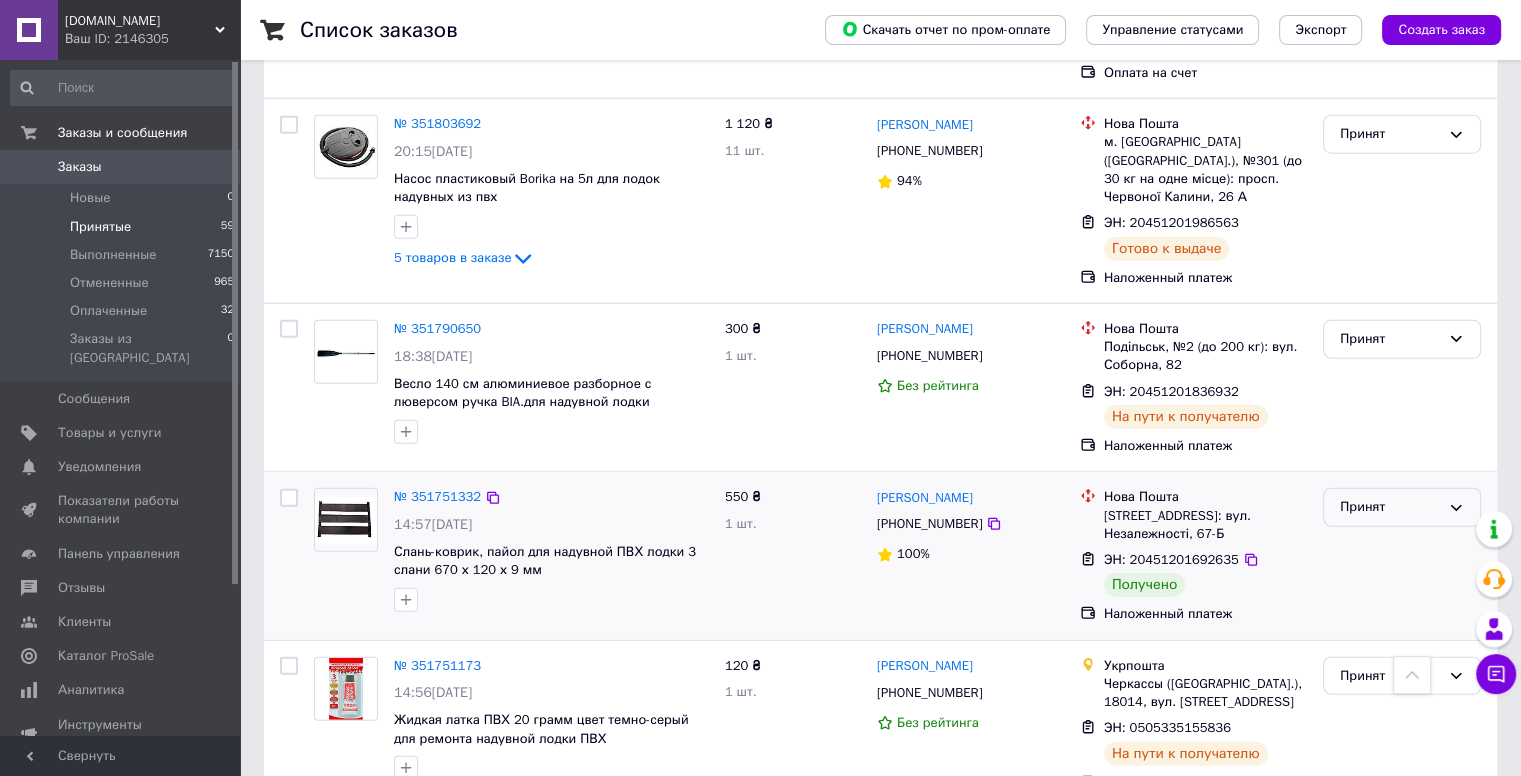 click on "Принят" at bounding box center [1390, 507] 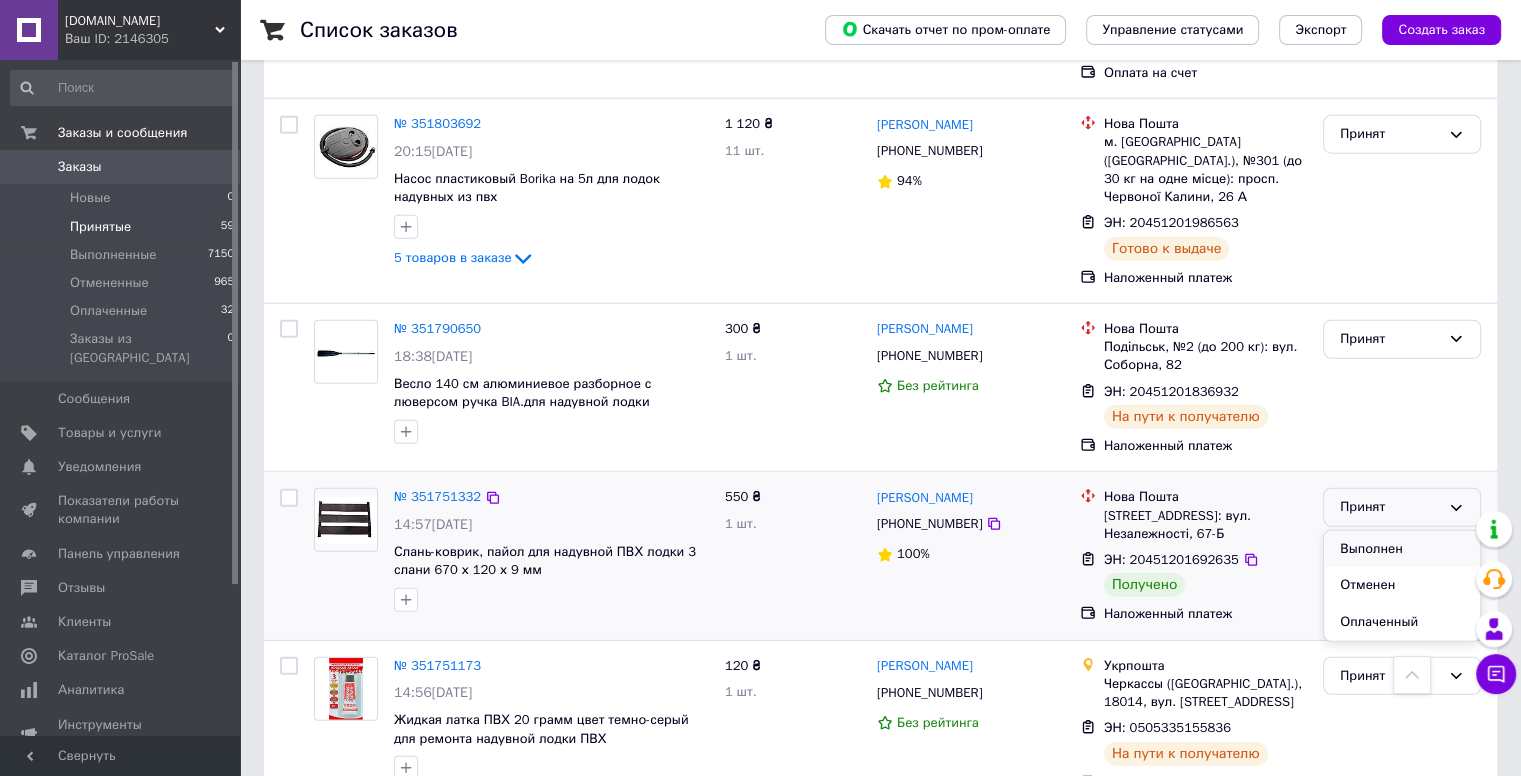 click on "Выполнен" at bounding box center (1402, 549) 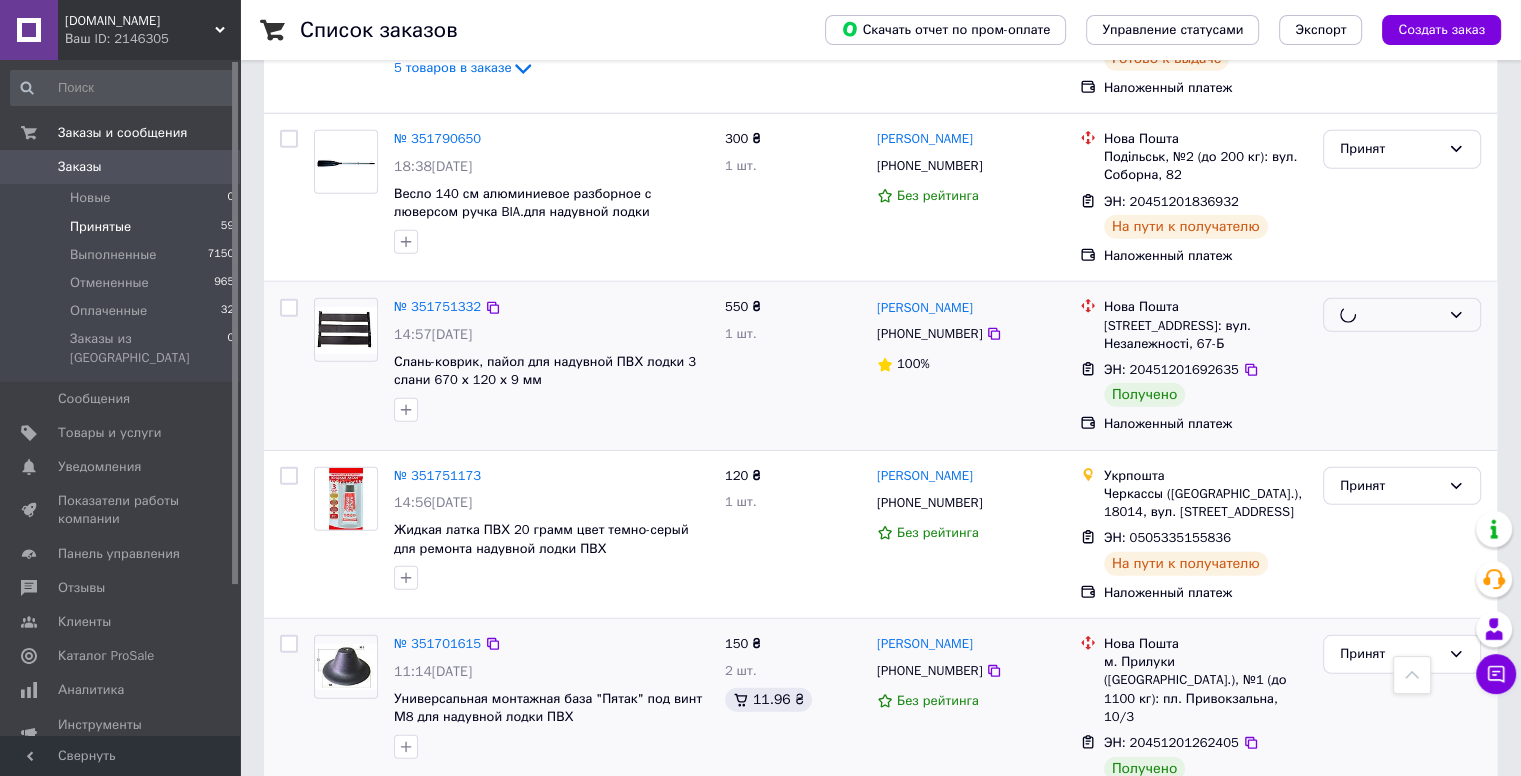 scroll, scrollTop: 5400, scrollLeft: 0, axis: vertical 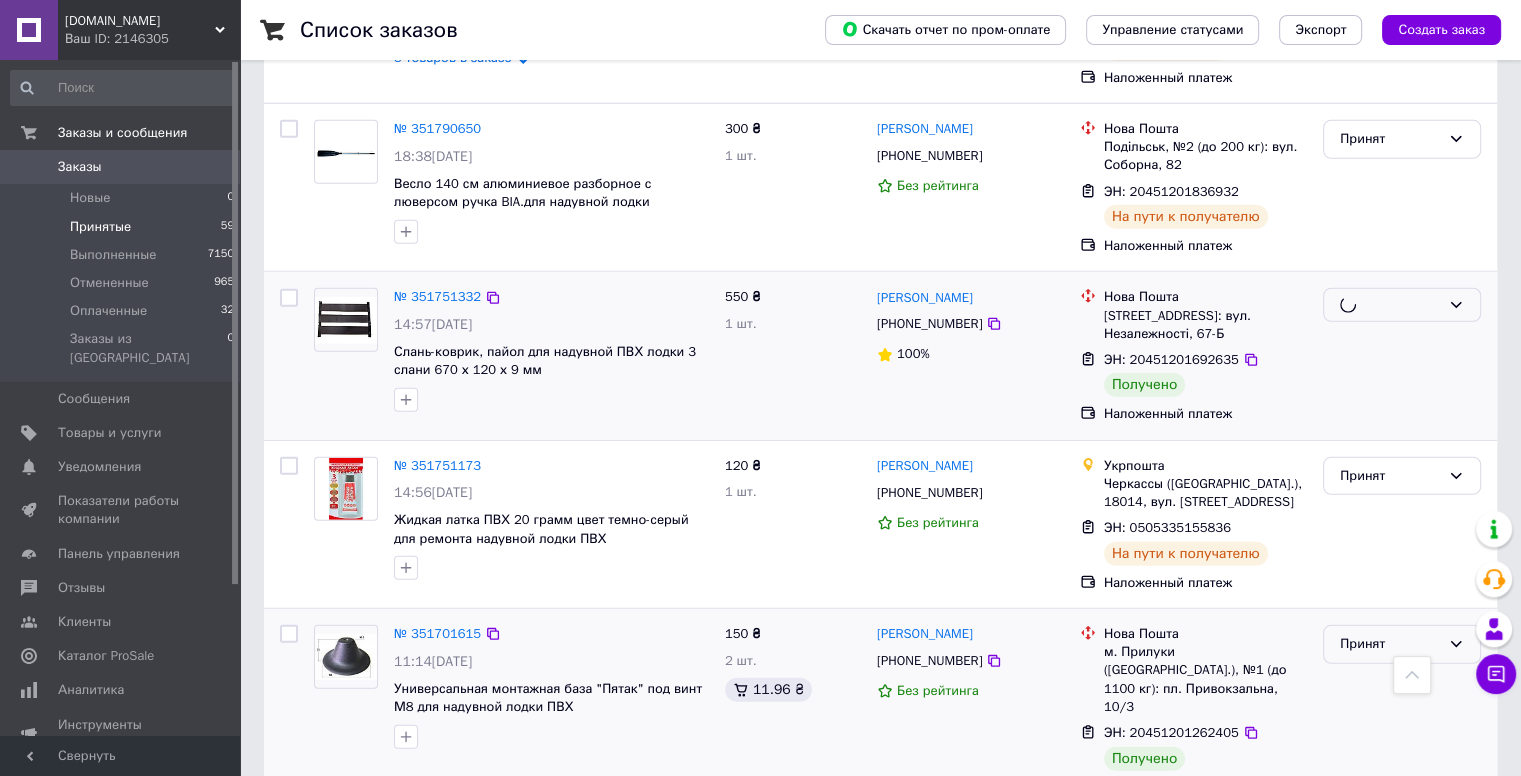 click on "Принят" at bounding box center (1390, 644) 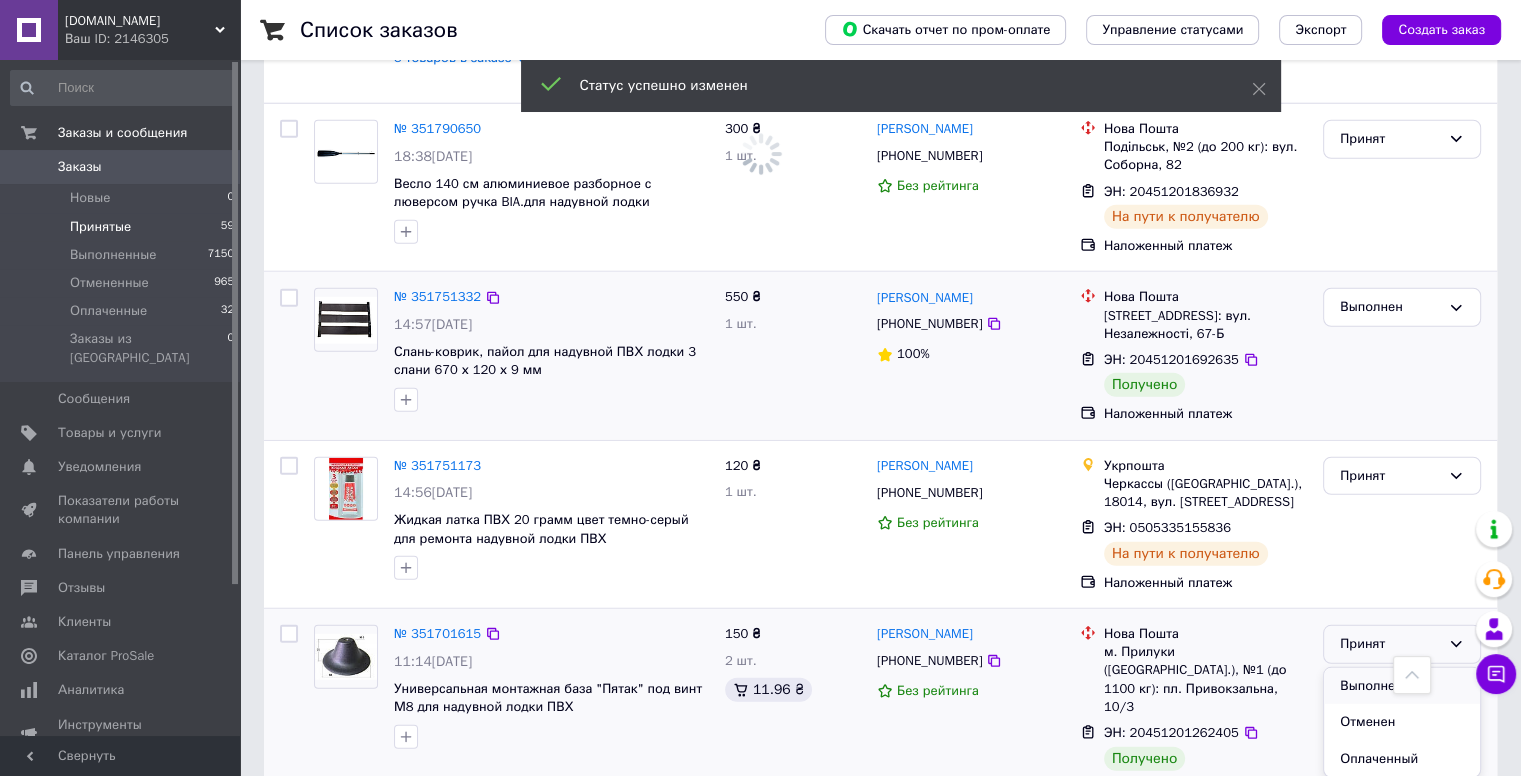 click on "Выполнен" at bounding box center (1402, 686) 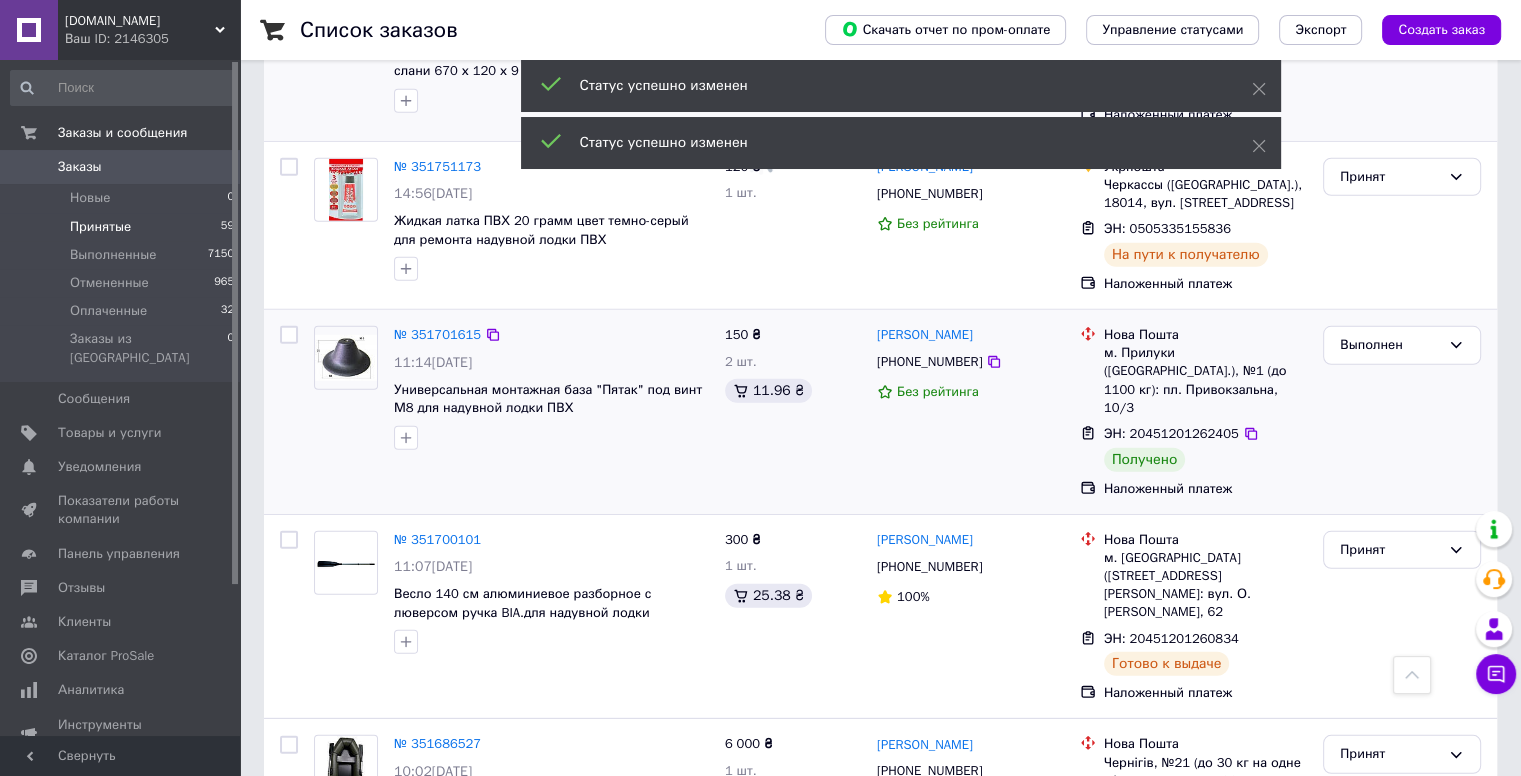 scroll, scrollTop: 6000, scrollLeft: 0, axis: vertical 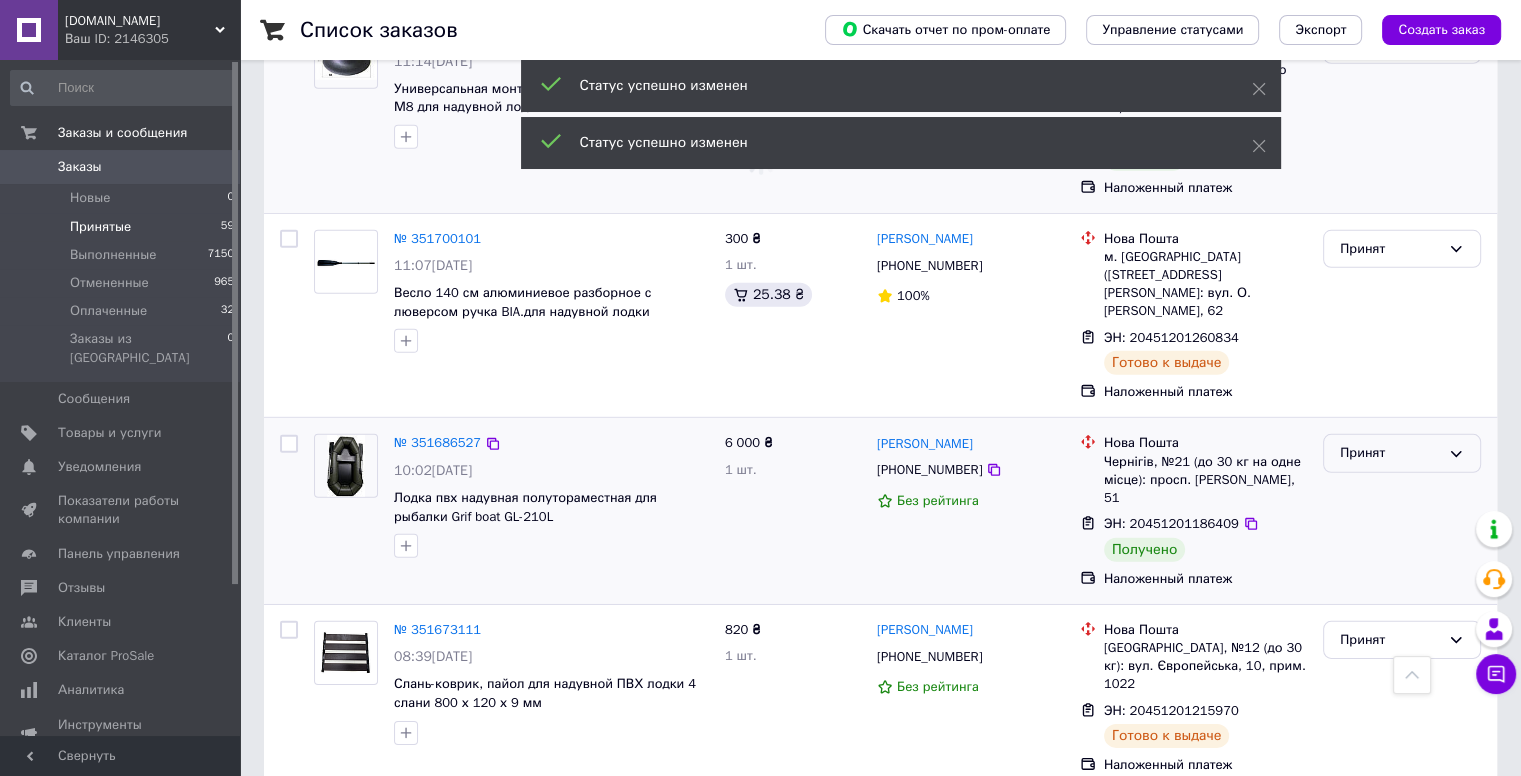 click on "Принят" at bounding box center (1402, 453) 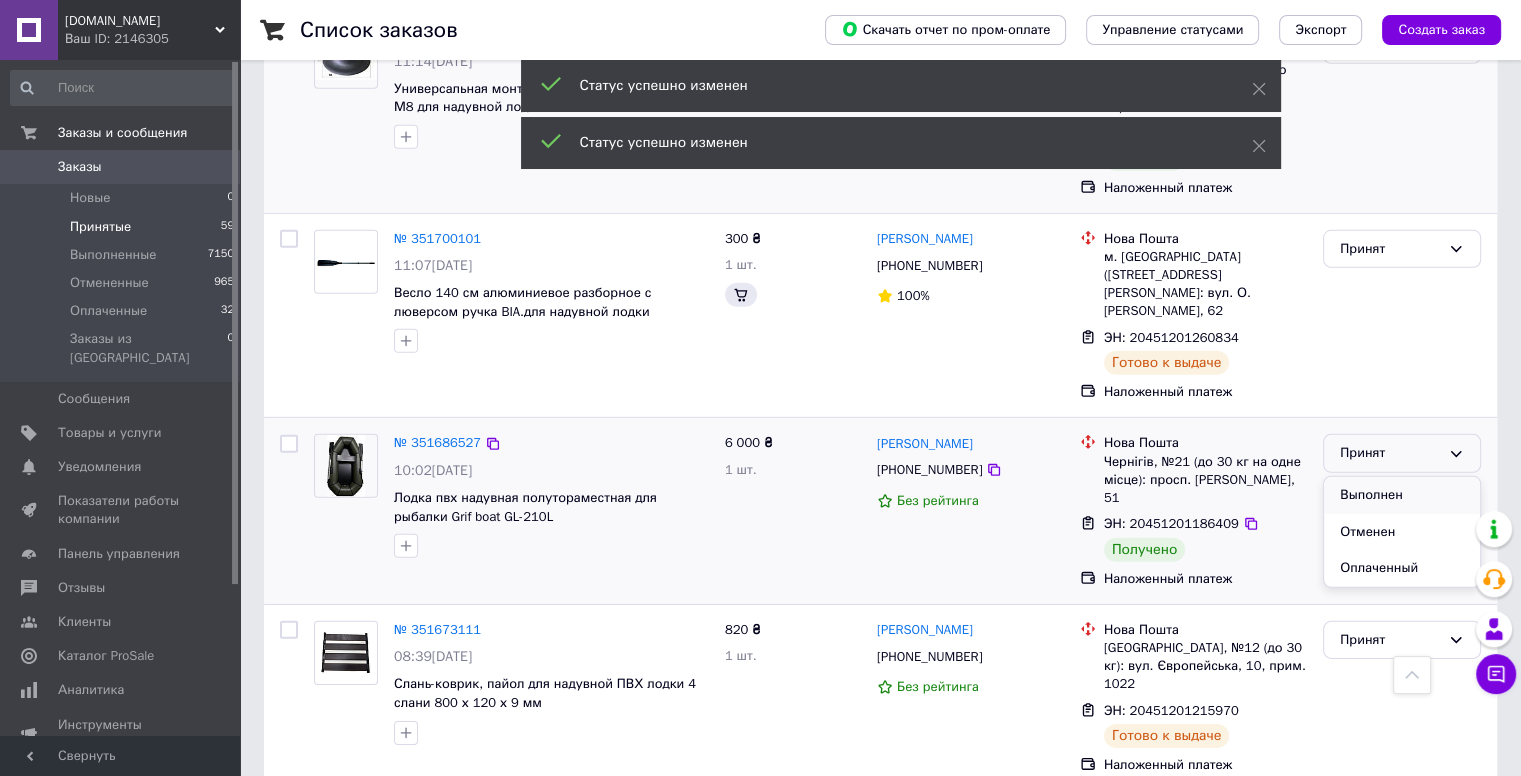 click on "Выполнен" at bounding box center [1402, 495] 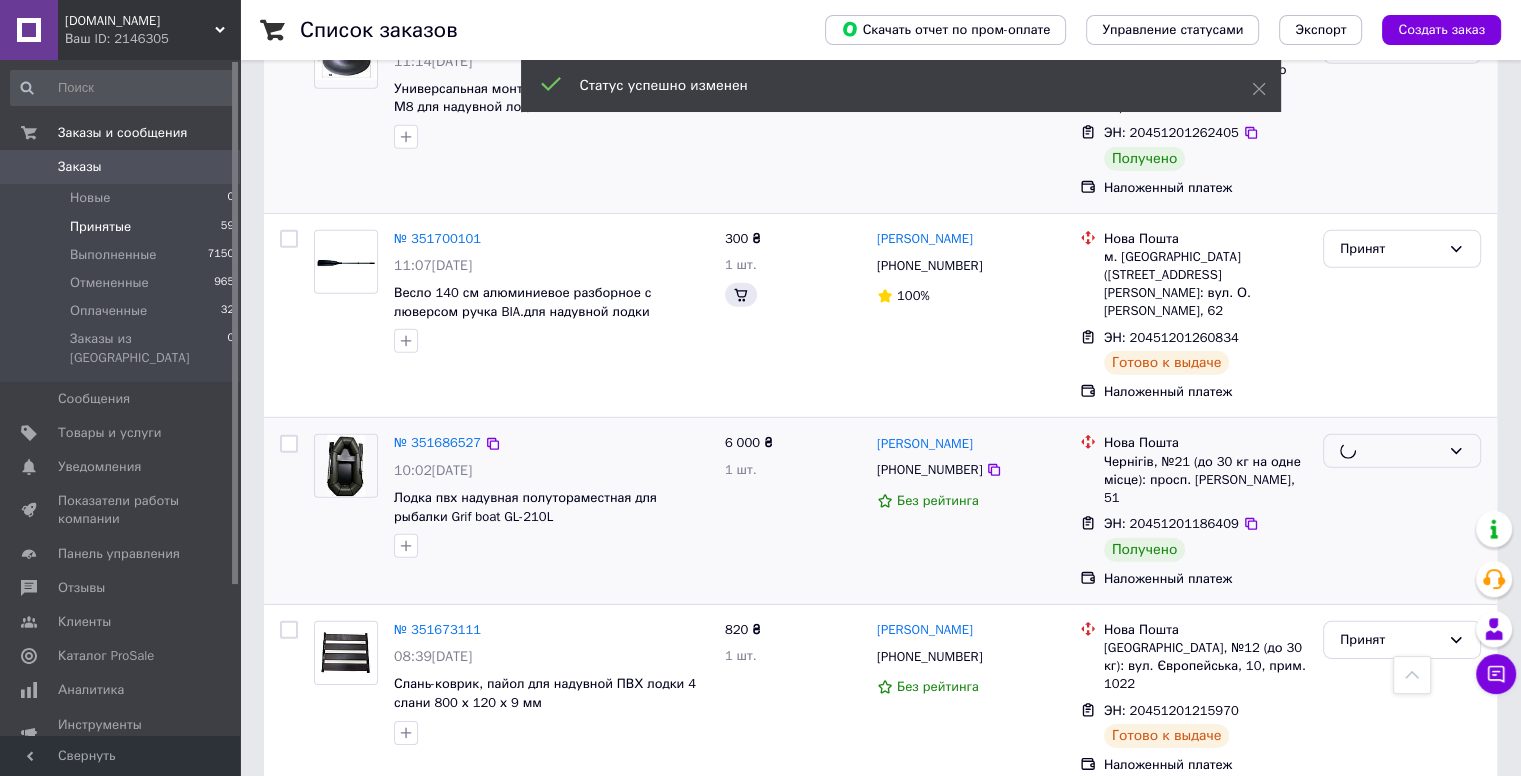 click on "Принят" at bounding box center (1390, 826) 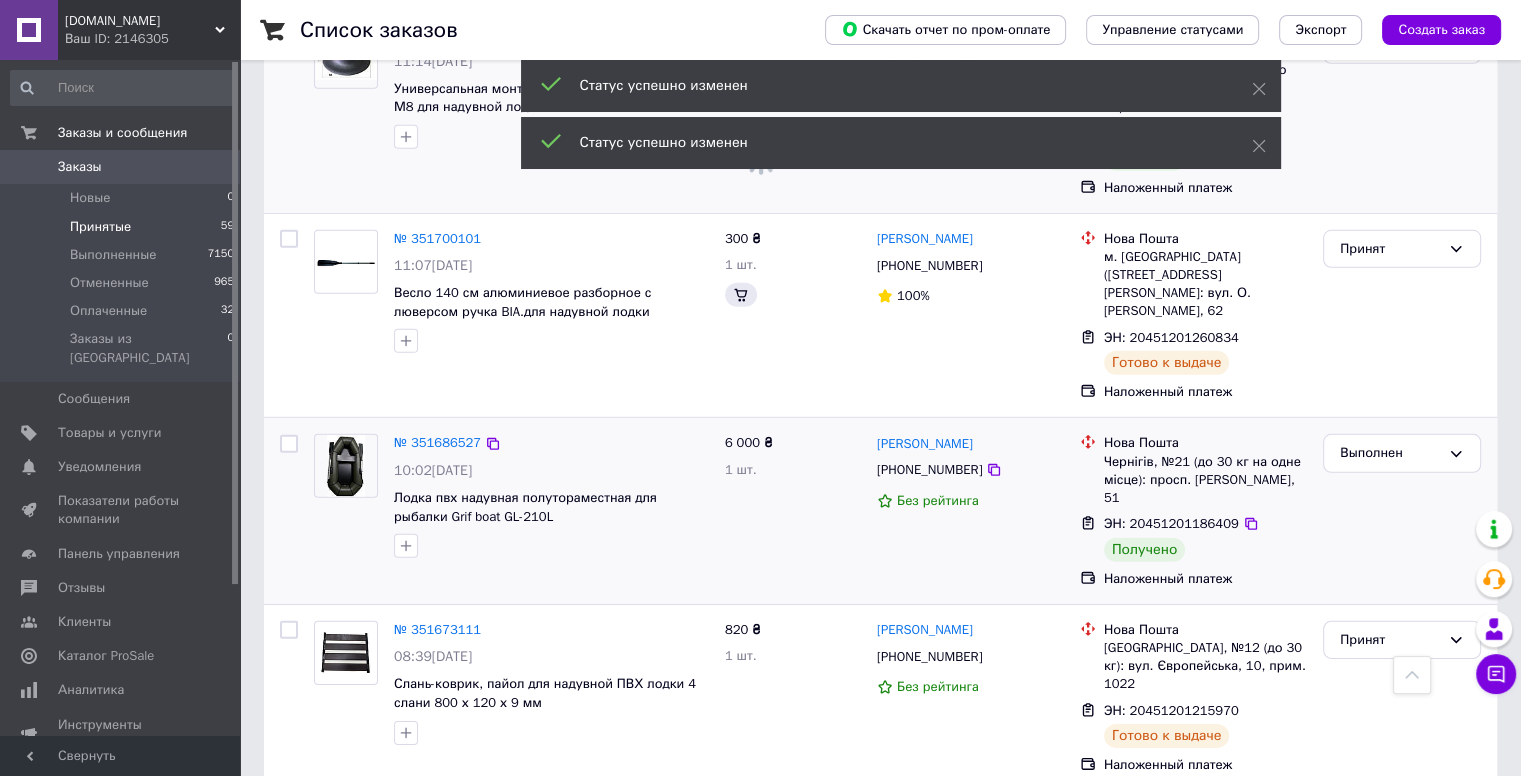 click on "Выполнен" at bounding box center [1402, 868] 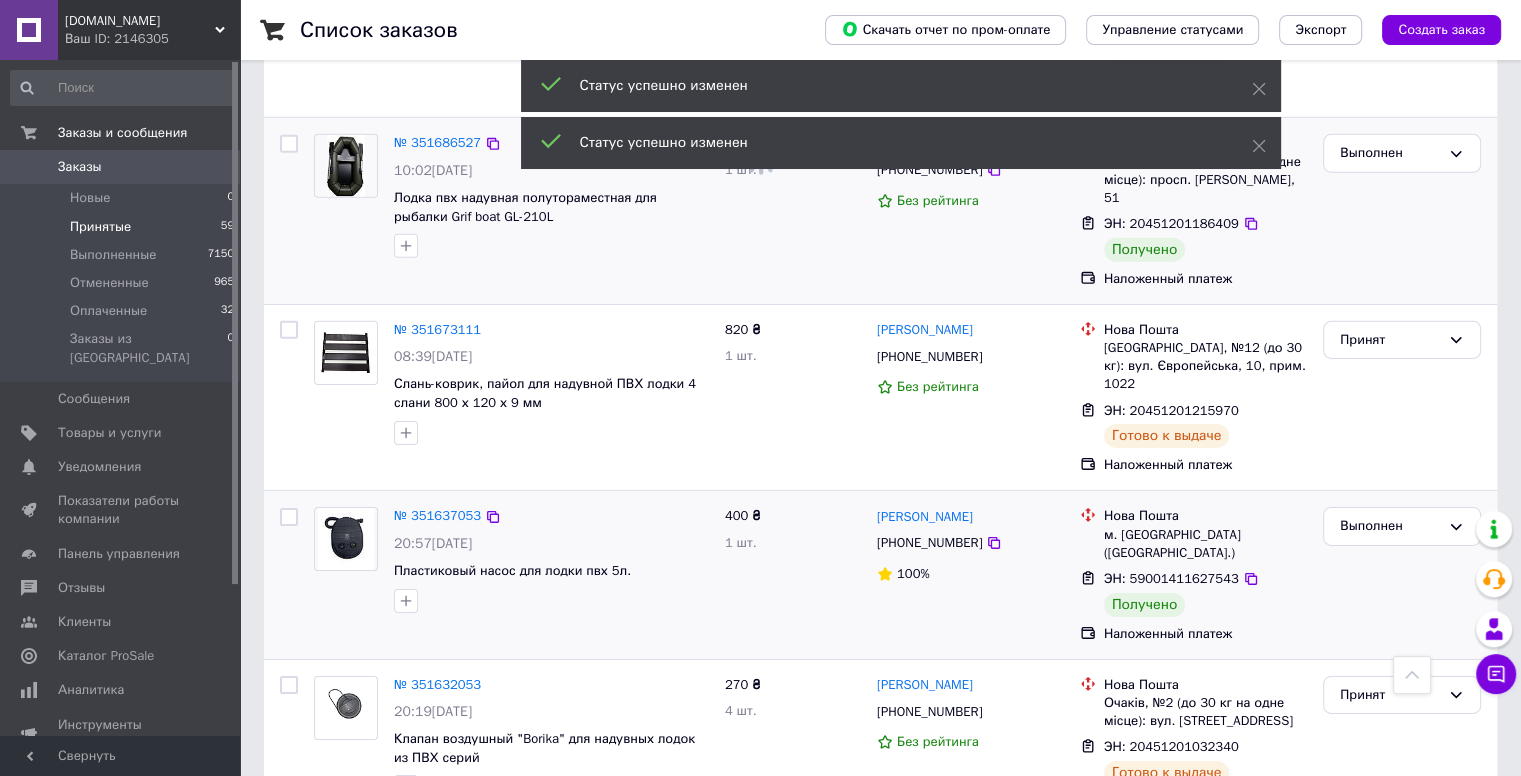 scroll, scrollTop: 6500, scrollLeft: 0, axis: vertical 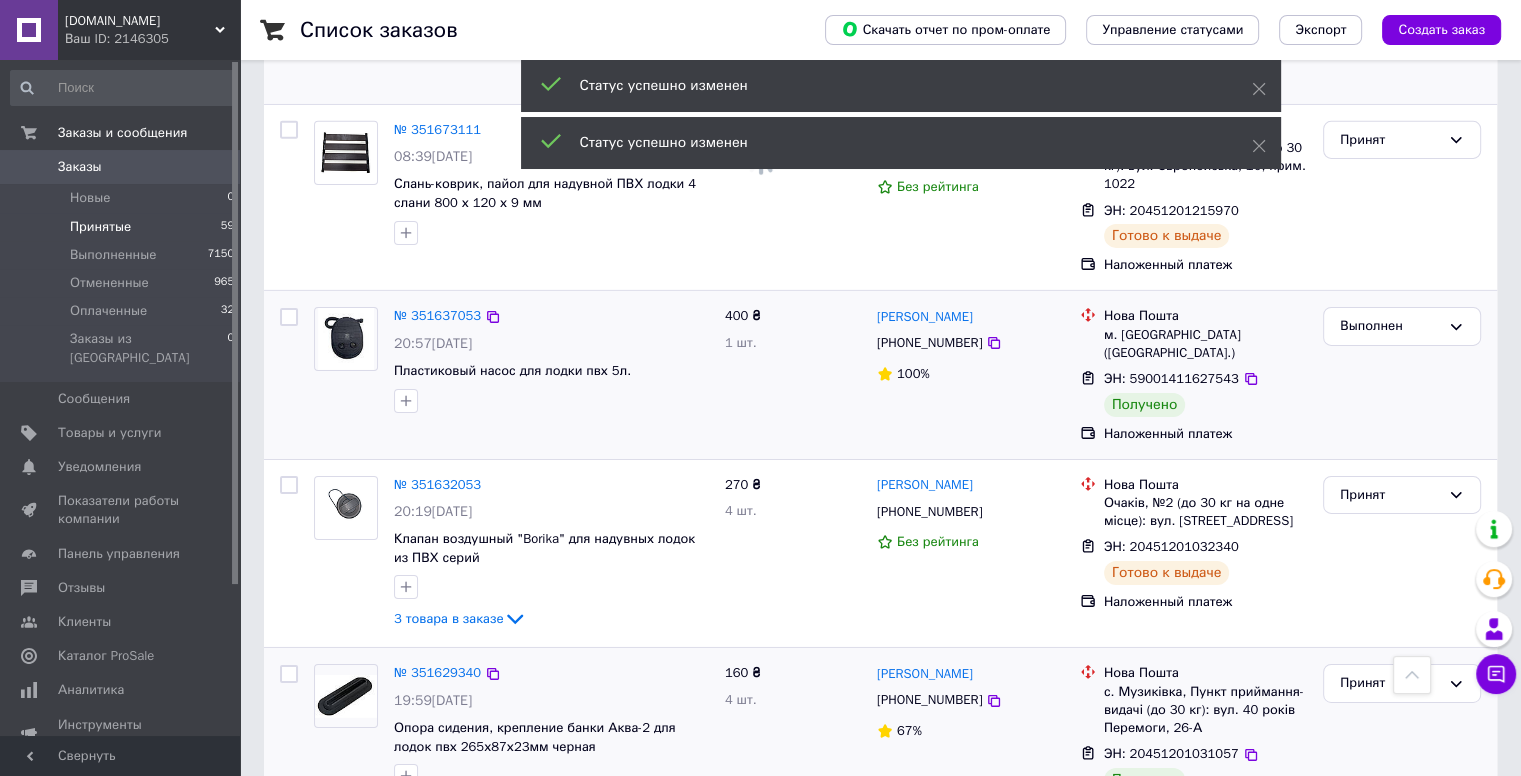 click on "Принят" at bounding box center (1402, 741) 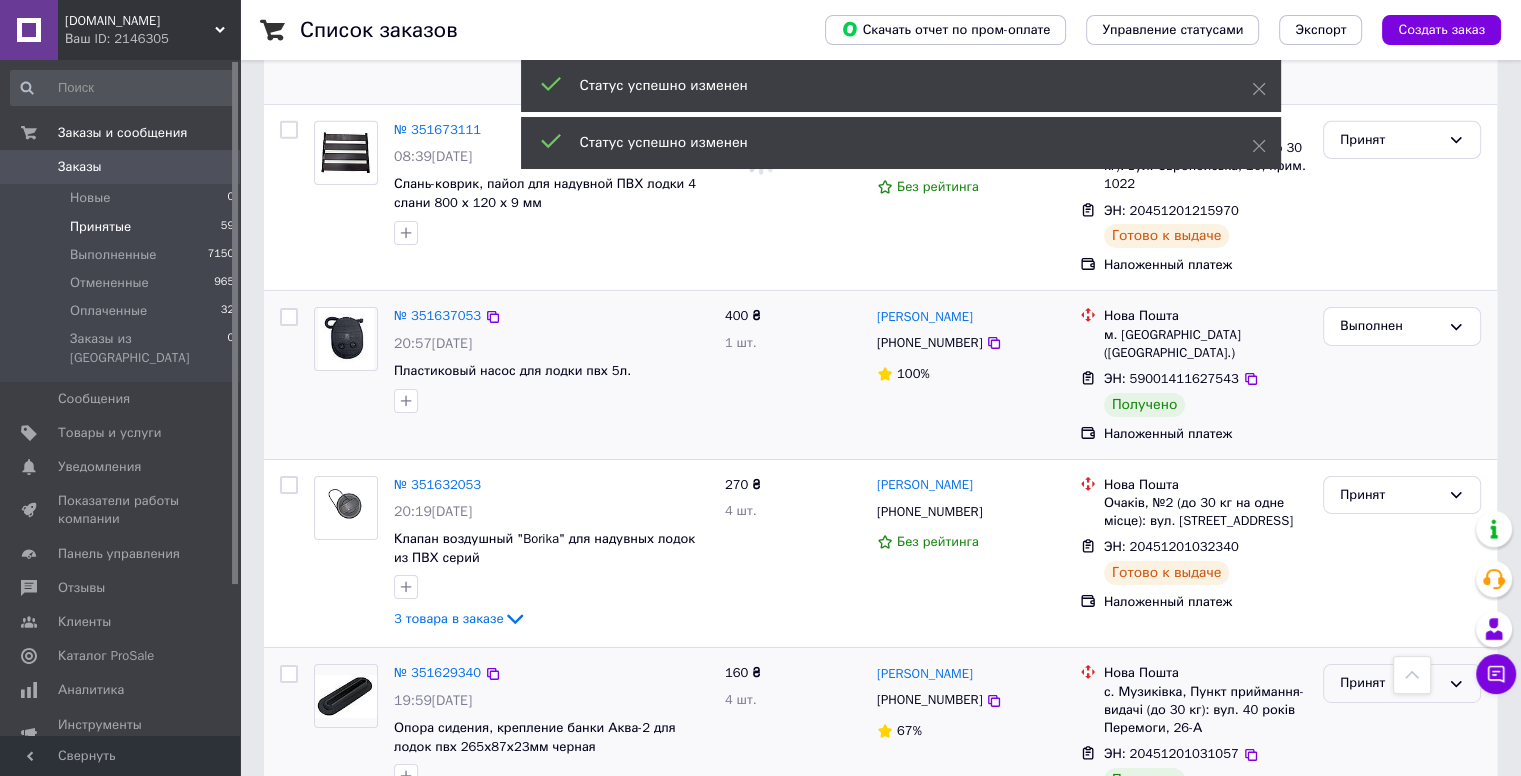 click on "Принят" at bounding box center [1390, 683] 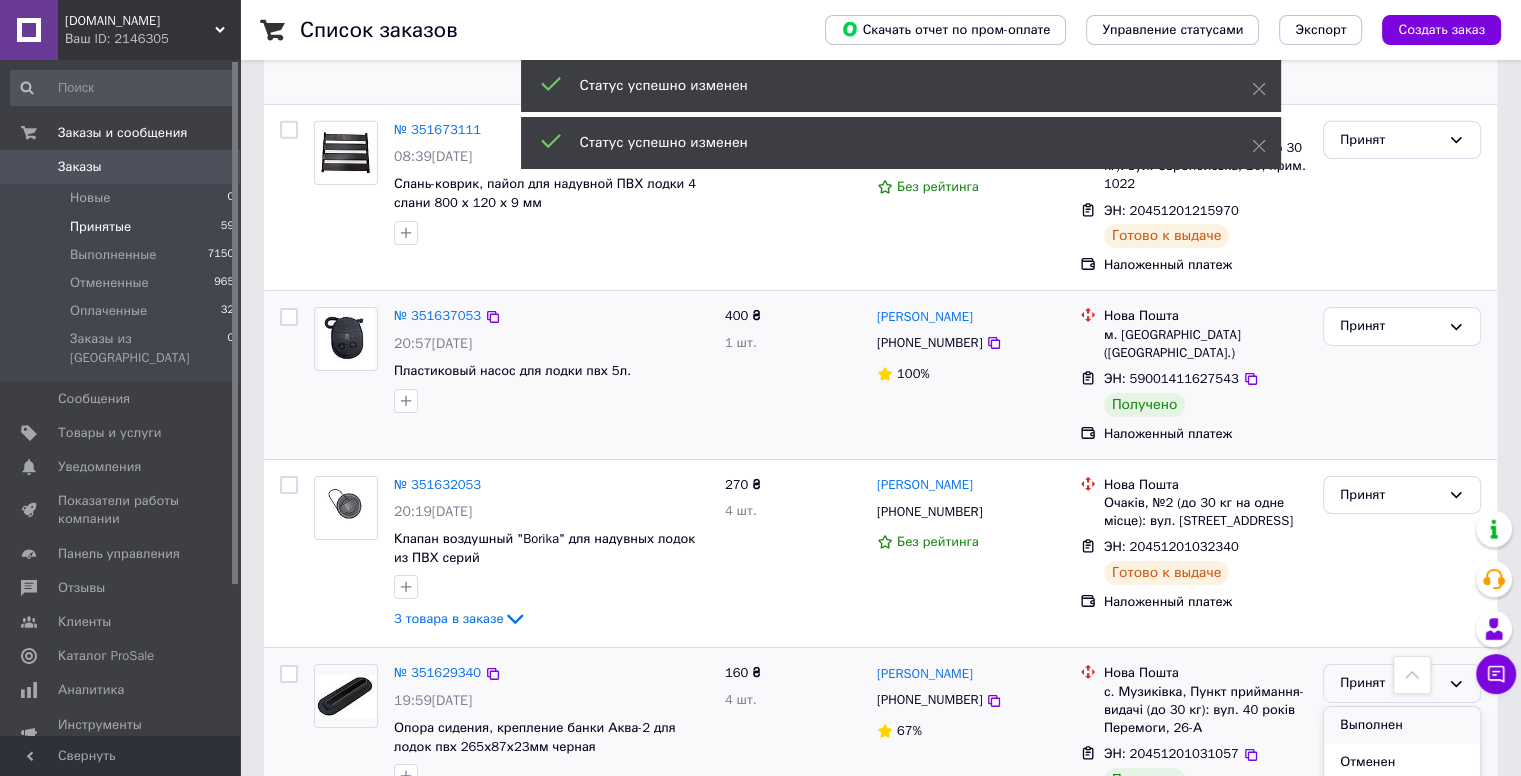 click on "Выполнен" at bounding box center (1402, 725) 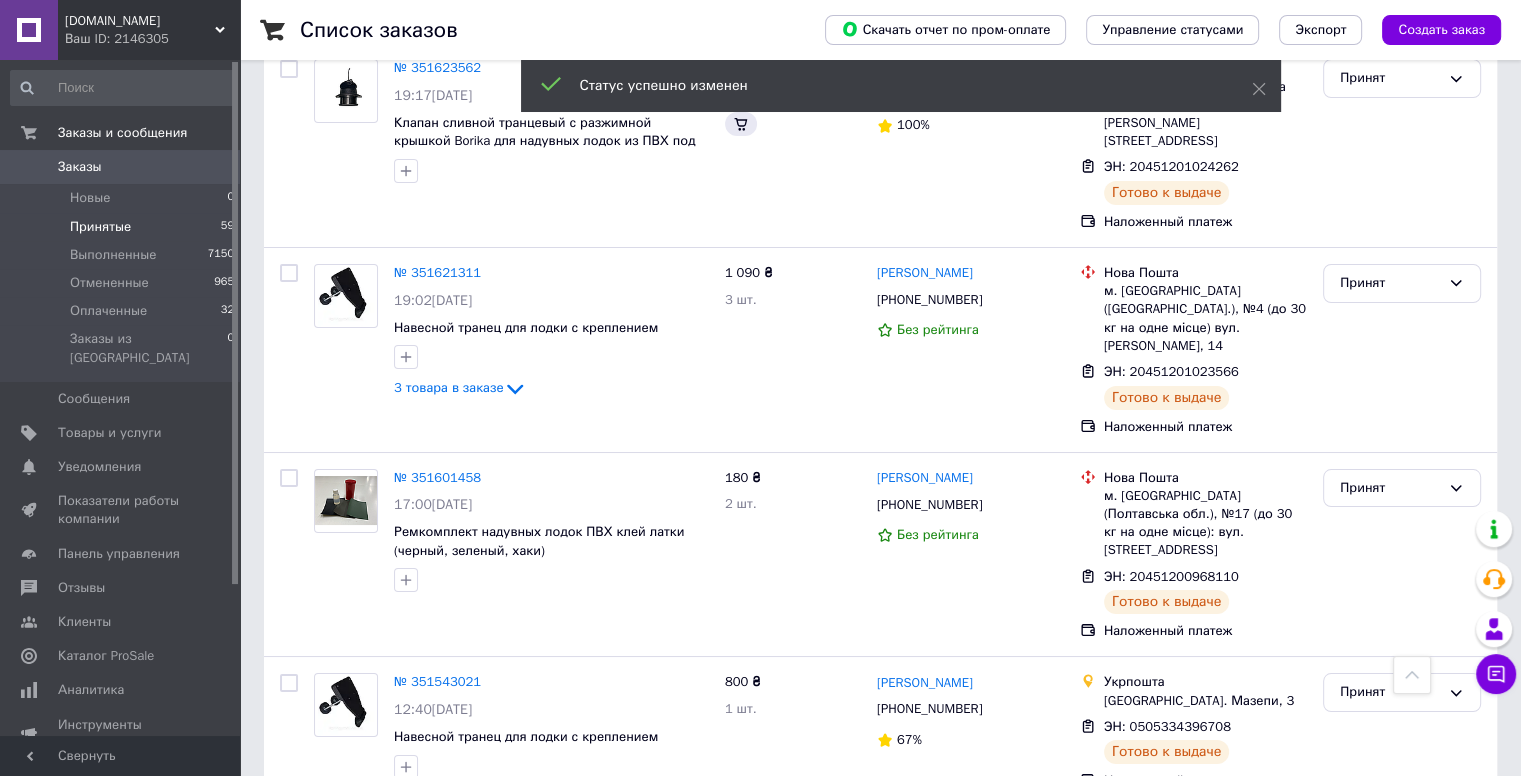 scroll, scrollTop: 7900, scrollLeft: 0, axis: vertical 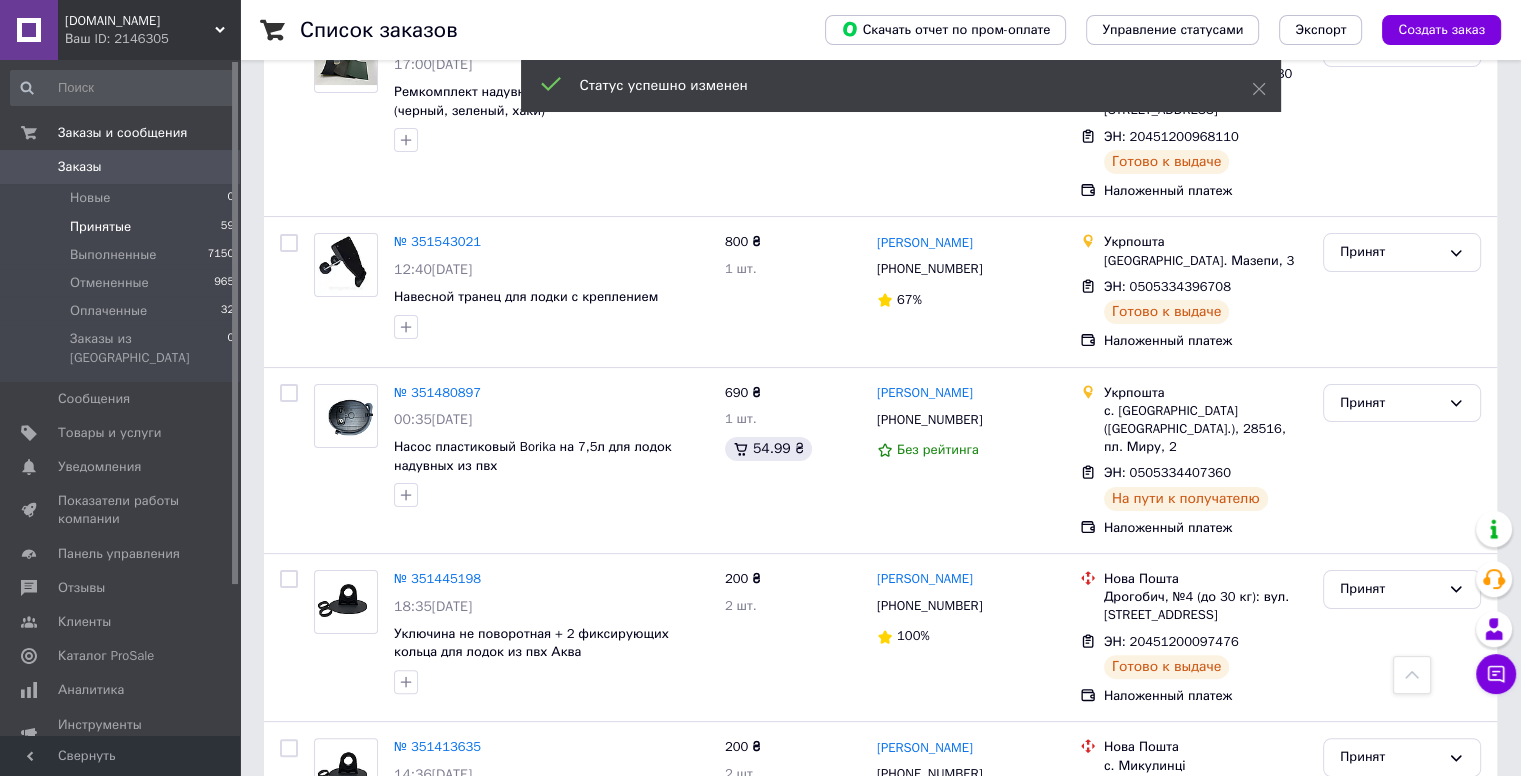 click on "Принят" at bounding box center (1390, 962) 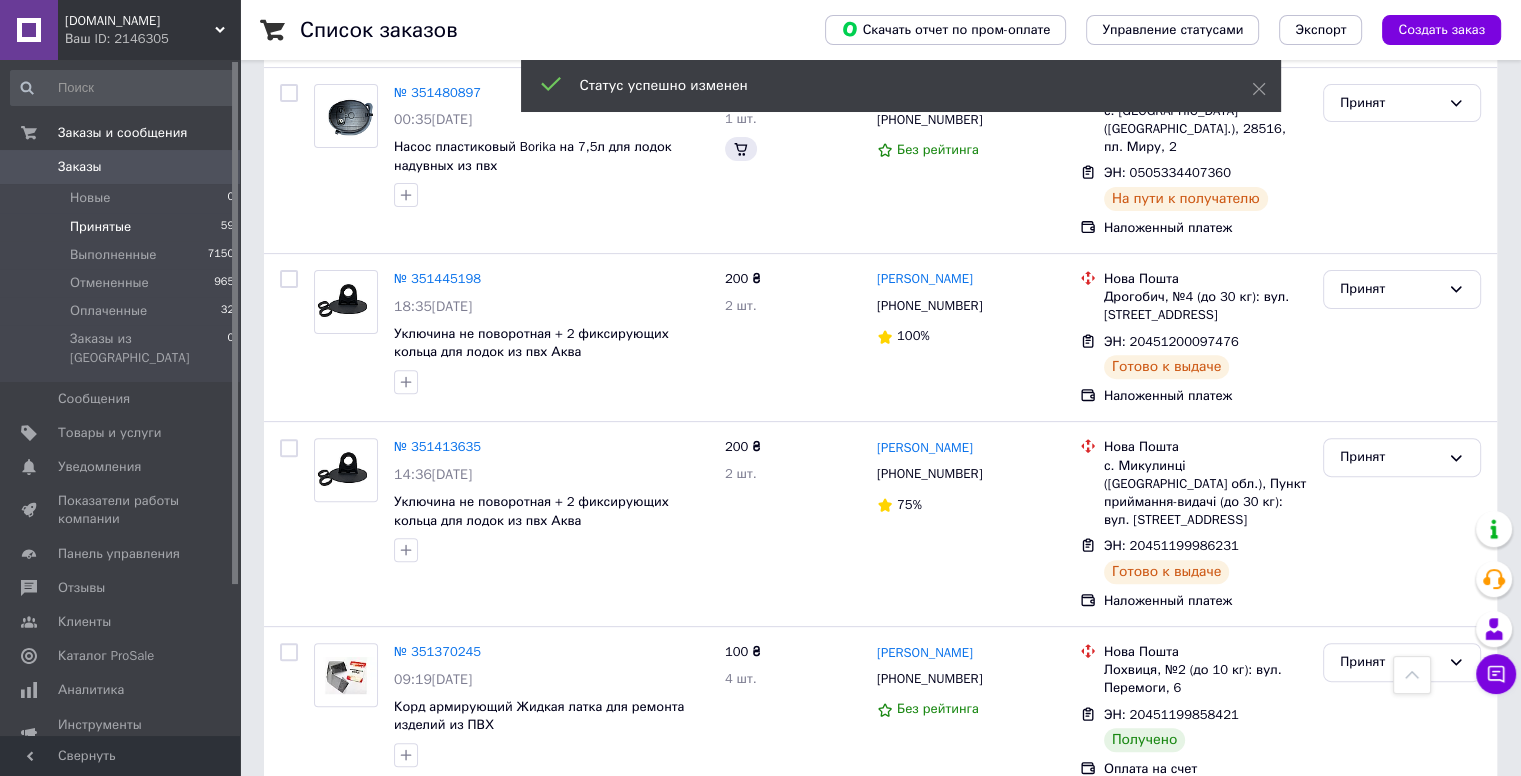 scroll, scrollTop: 8400, scrollLeft: 0, axis: vertical 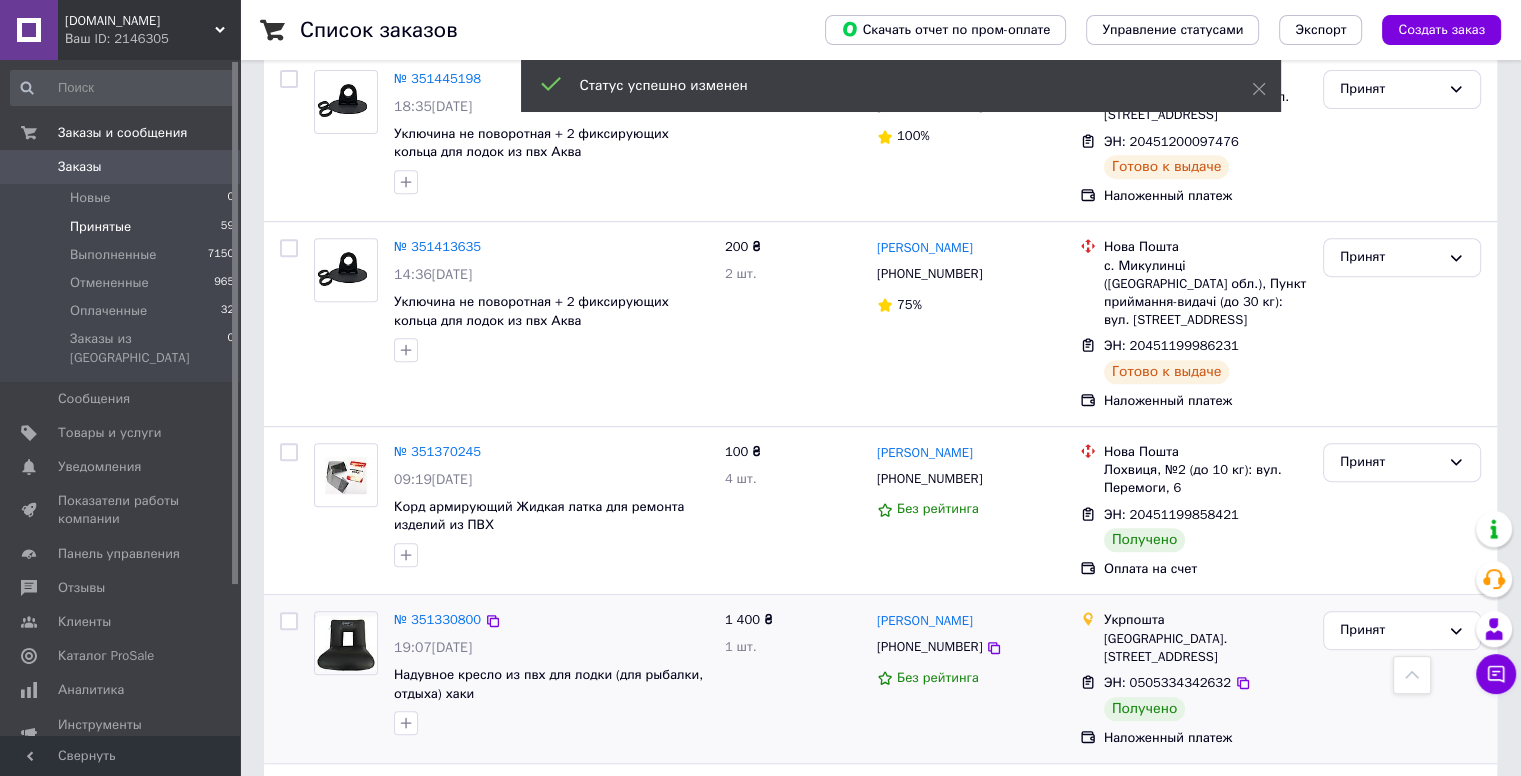 click on "Принят" at bounding box center (1390, 630) 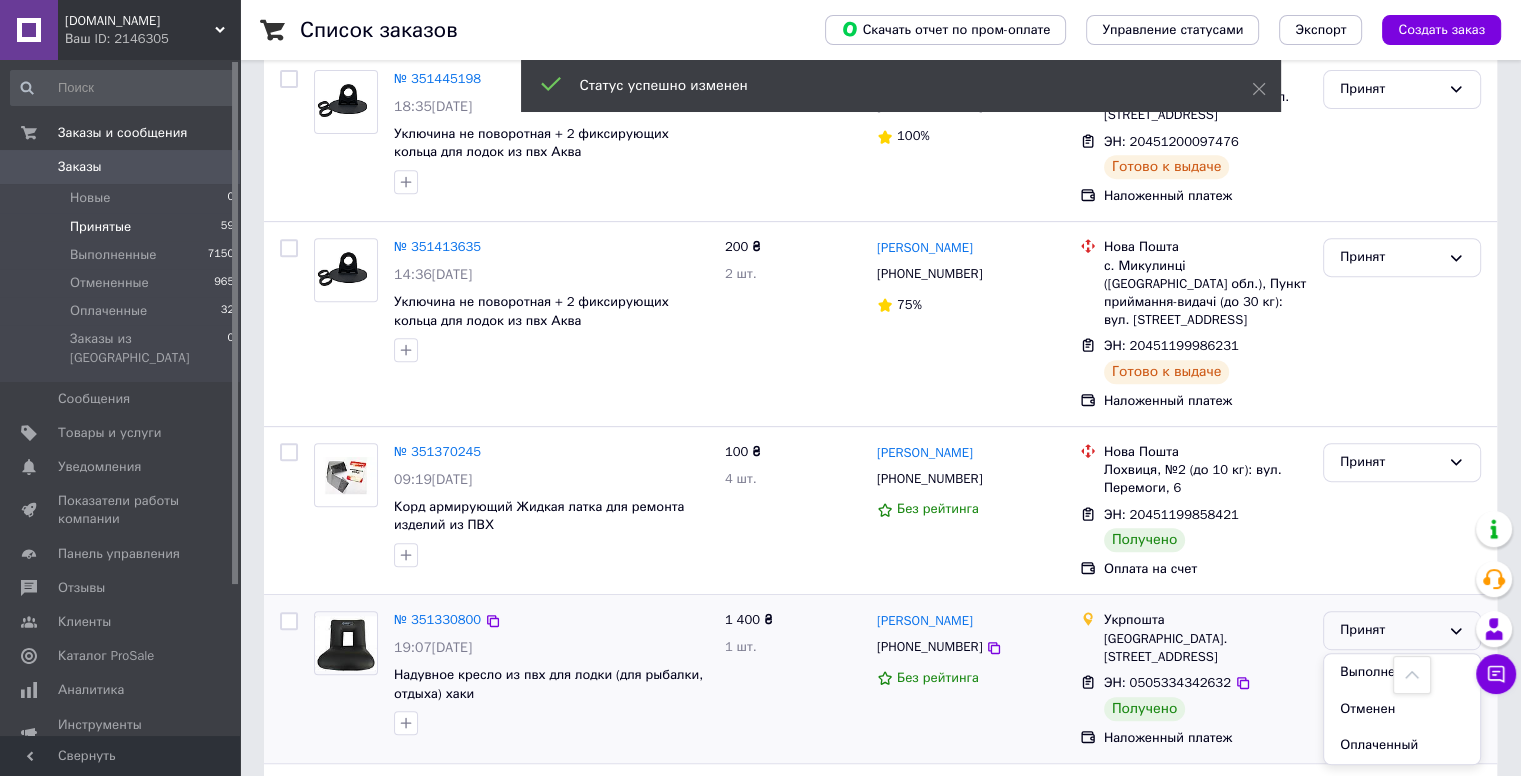 click on "Выполнен" at bounding box center [1402, 672] 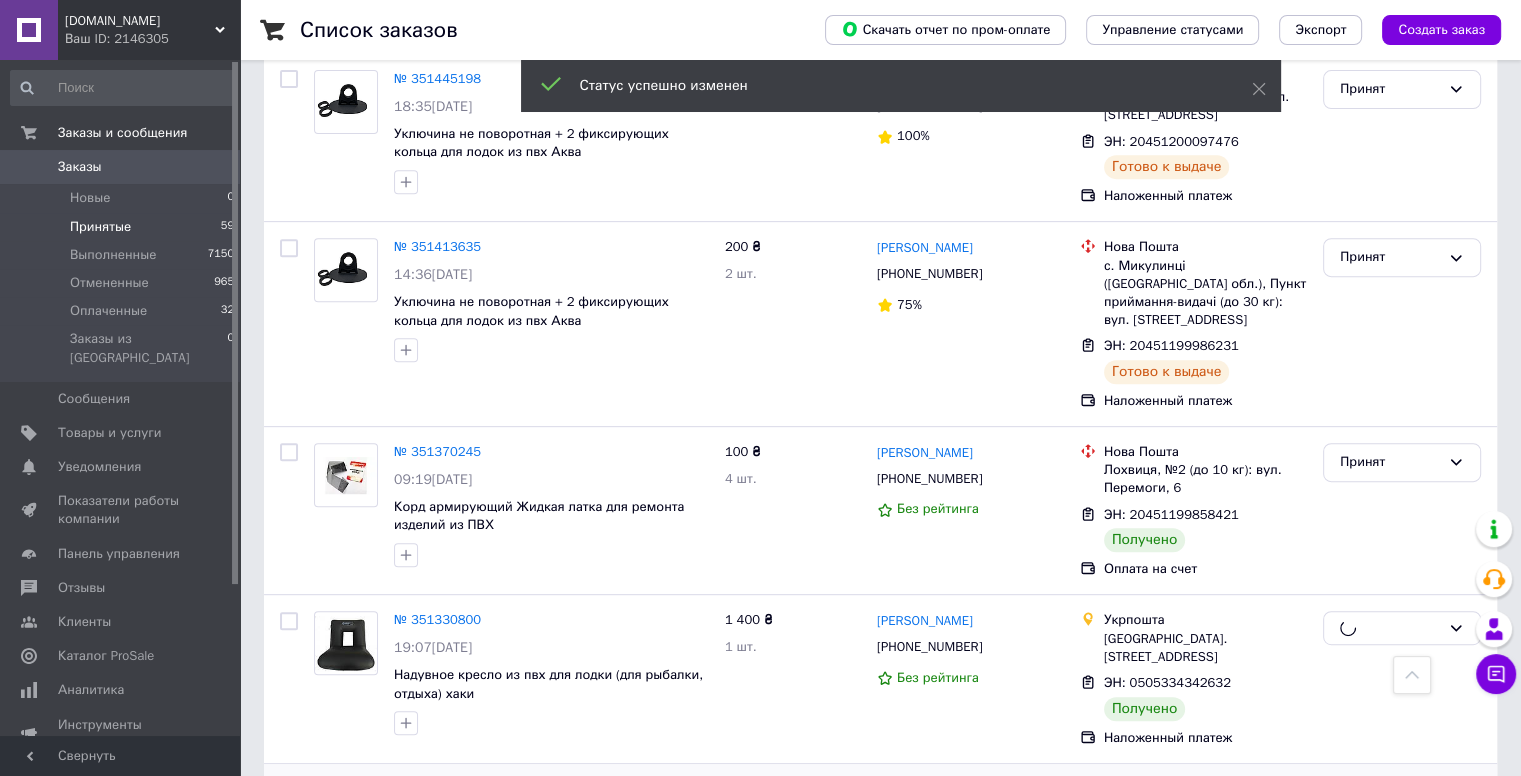 scroll, scrollTop: 8580, scrollLeft: 0, axis: vertical 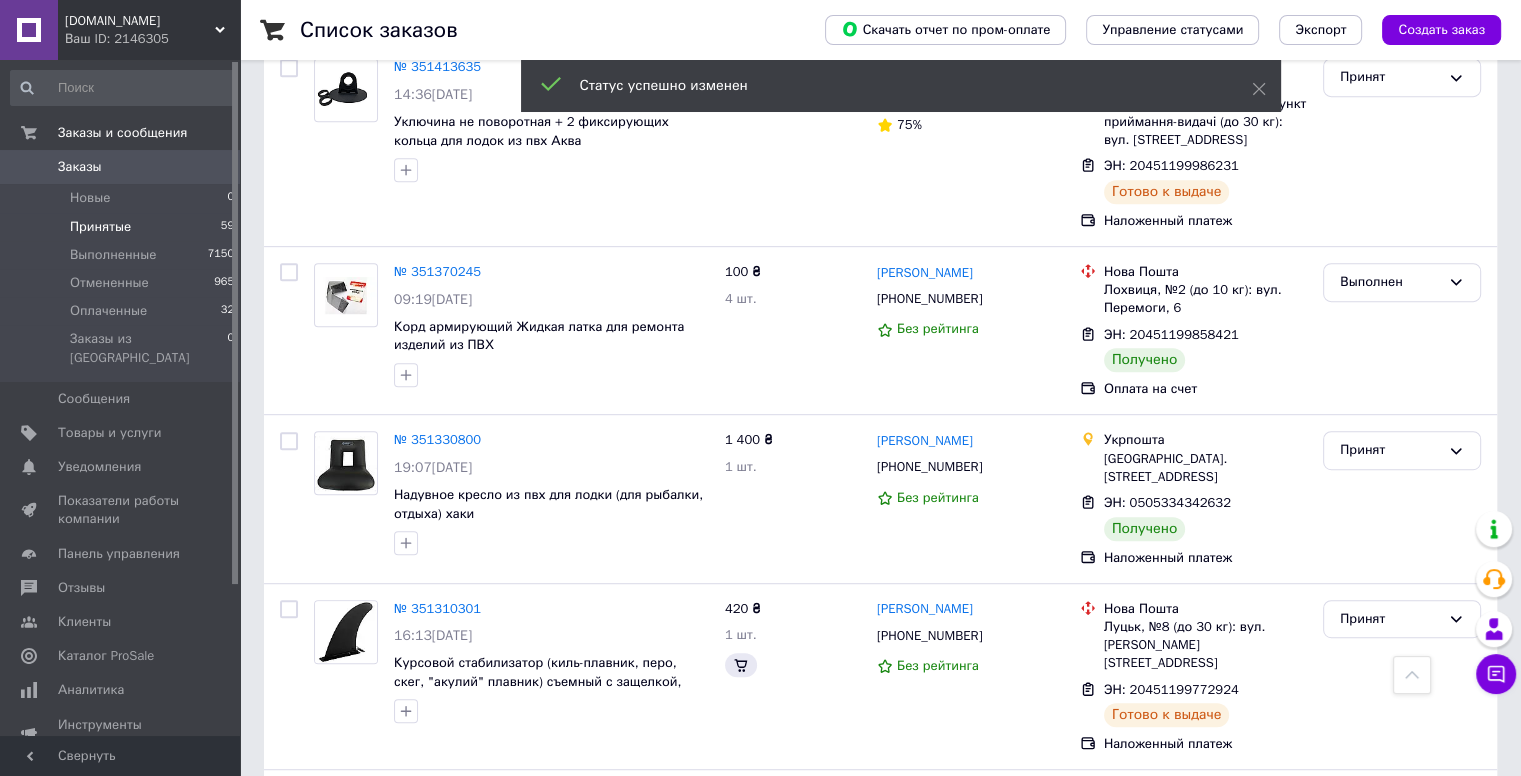 click on "Принят" at bounding box center (1390, 974) 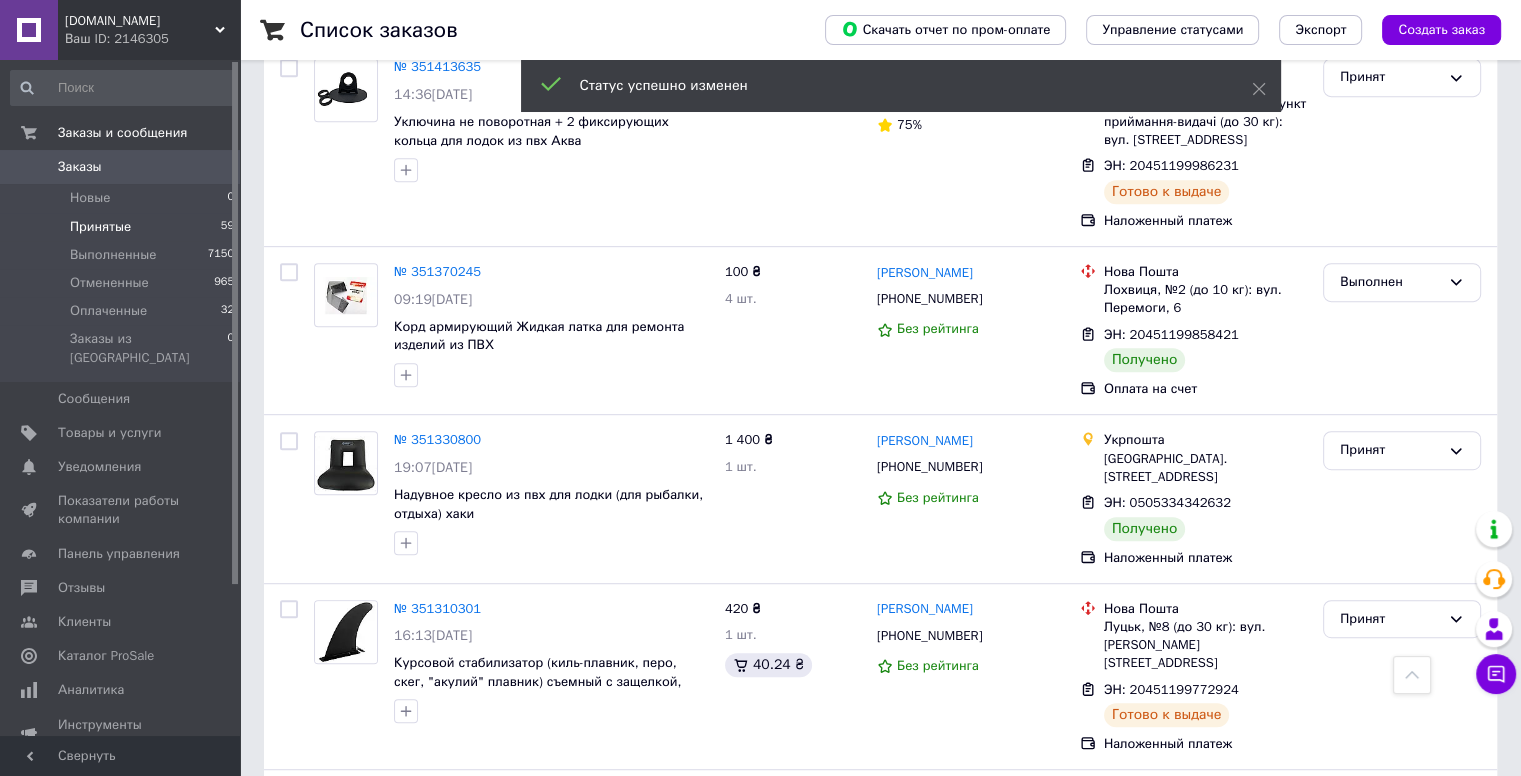 click on "Выполнен" at bounding box center (1402, 1015) 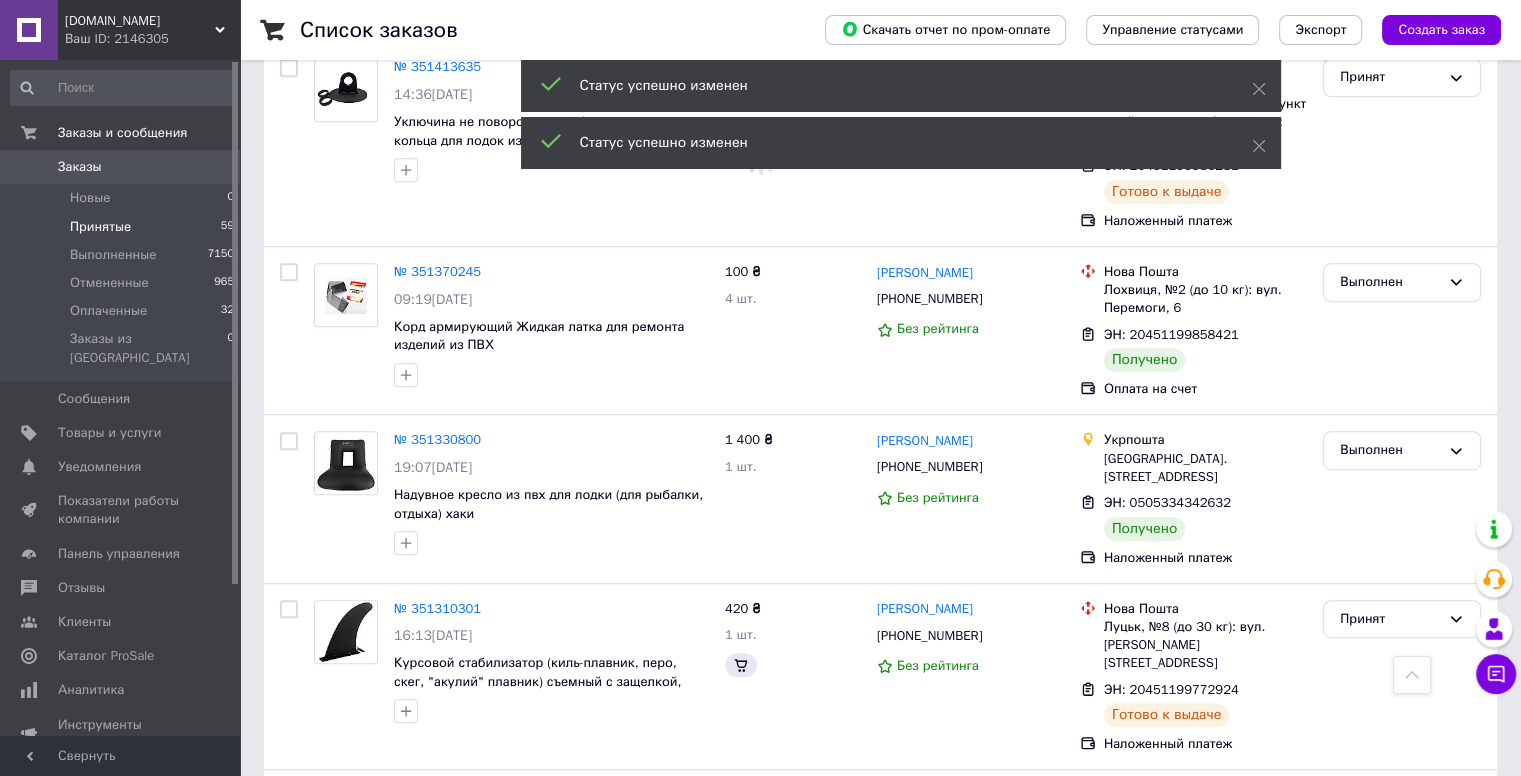 click on "2" at bounding box center [327, 1187] 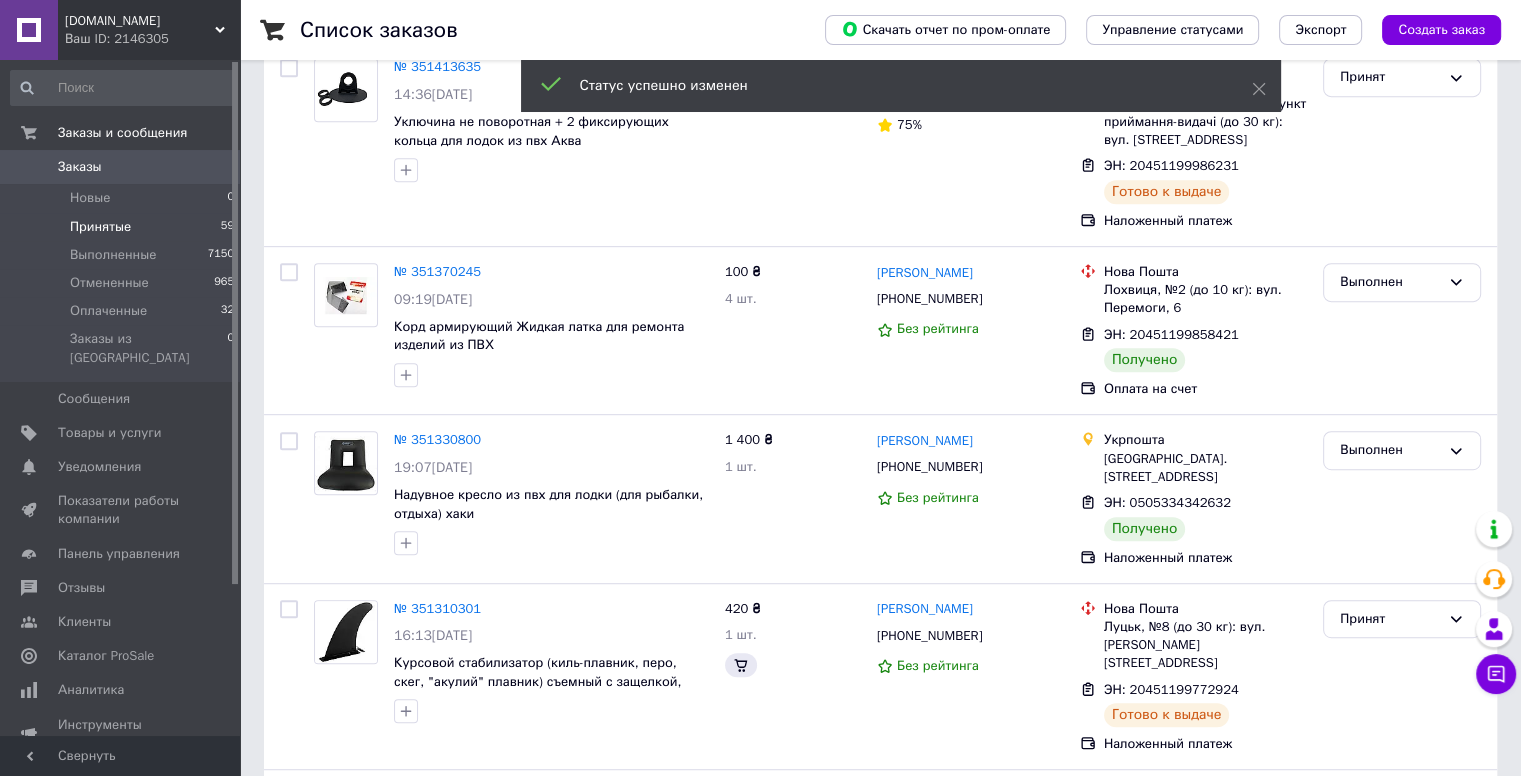 scroll, scrollTop: 0, scrollLeft: 0, axis: both 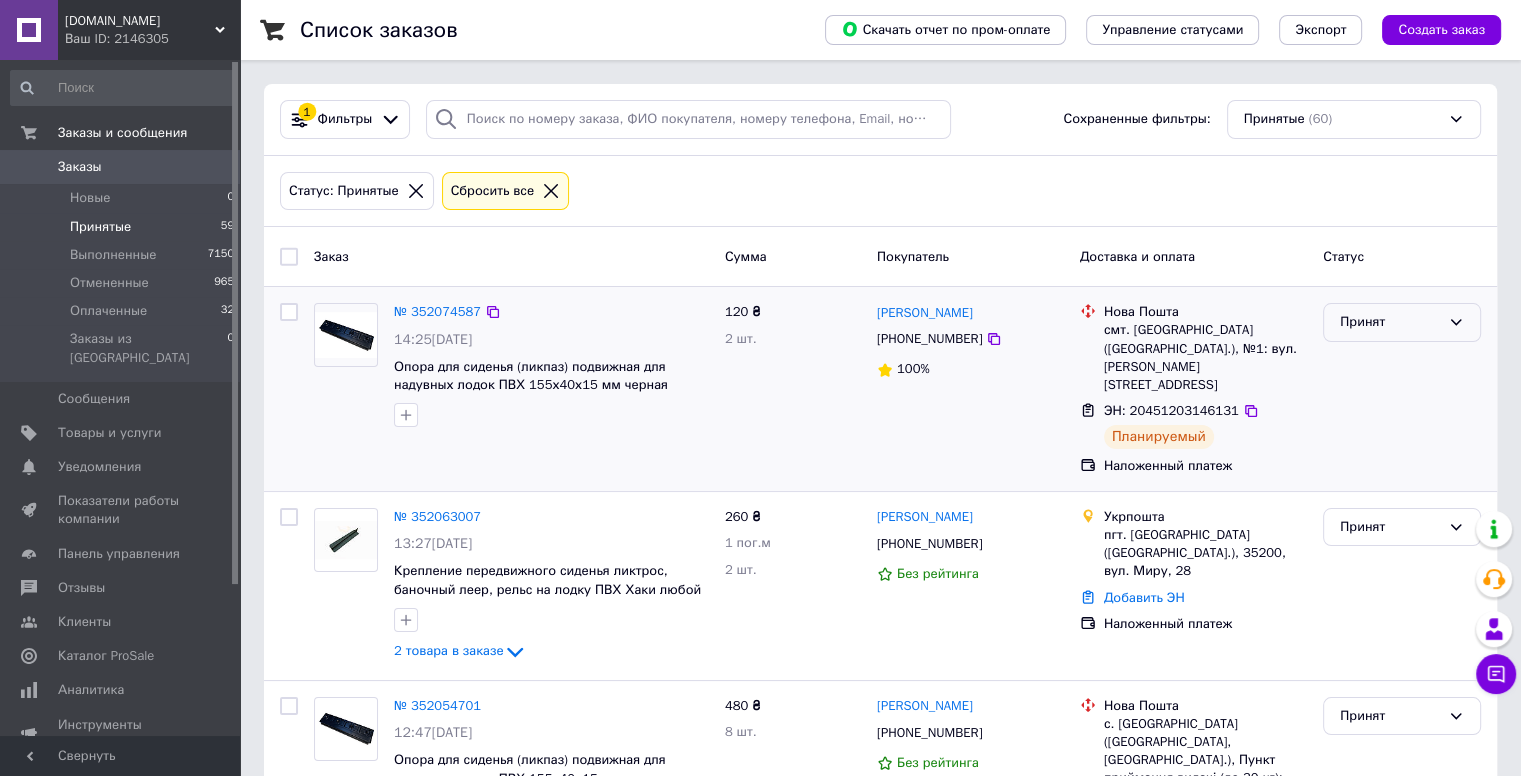 click on "Принят" at bounding box center (1390, 322) 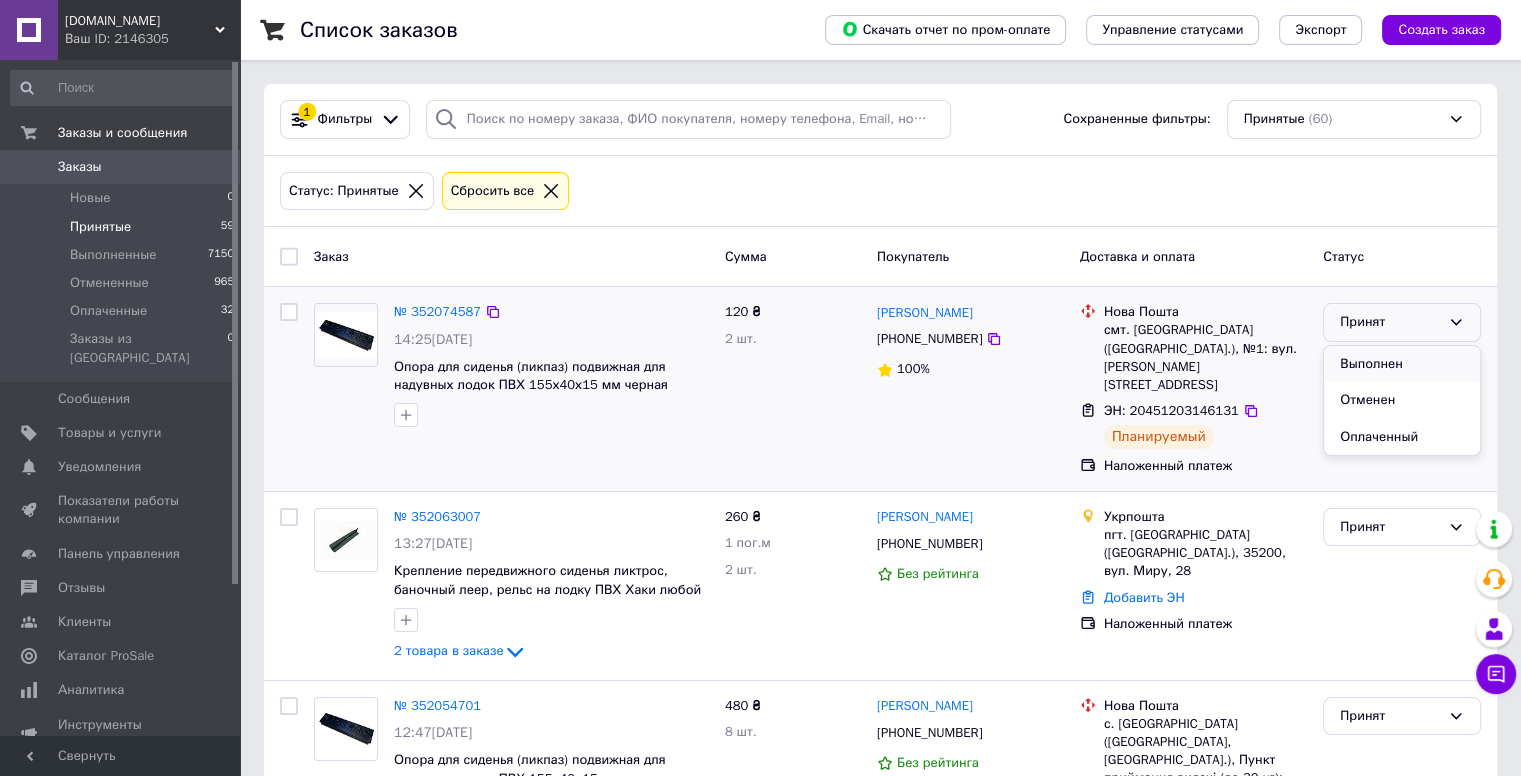 click on "Выполнен" at bounding box center [1402, 364] 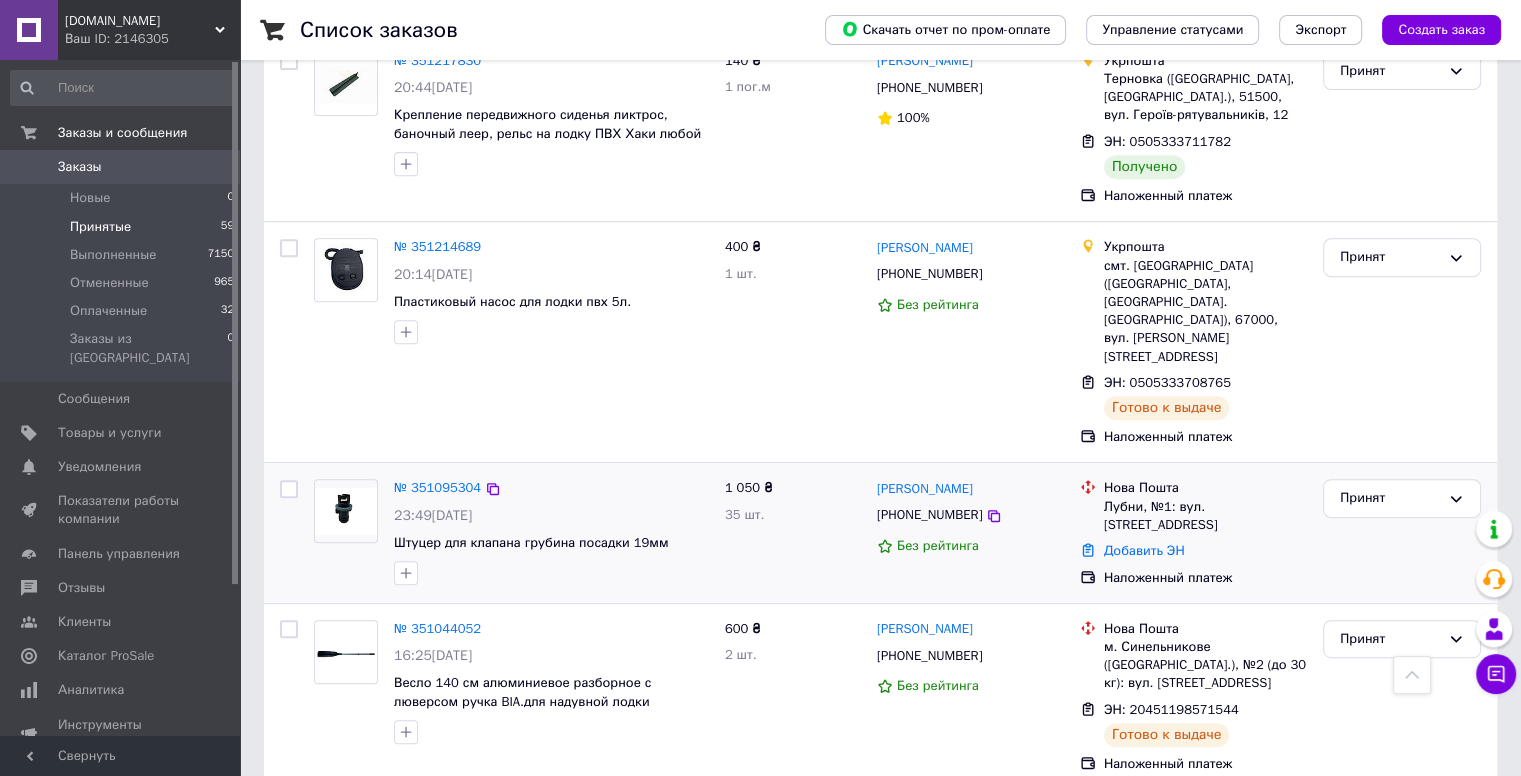 scroll, scrollTop: 8644, scrollLeft: 0, axis: vertical 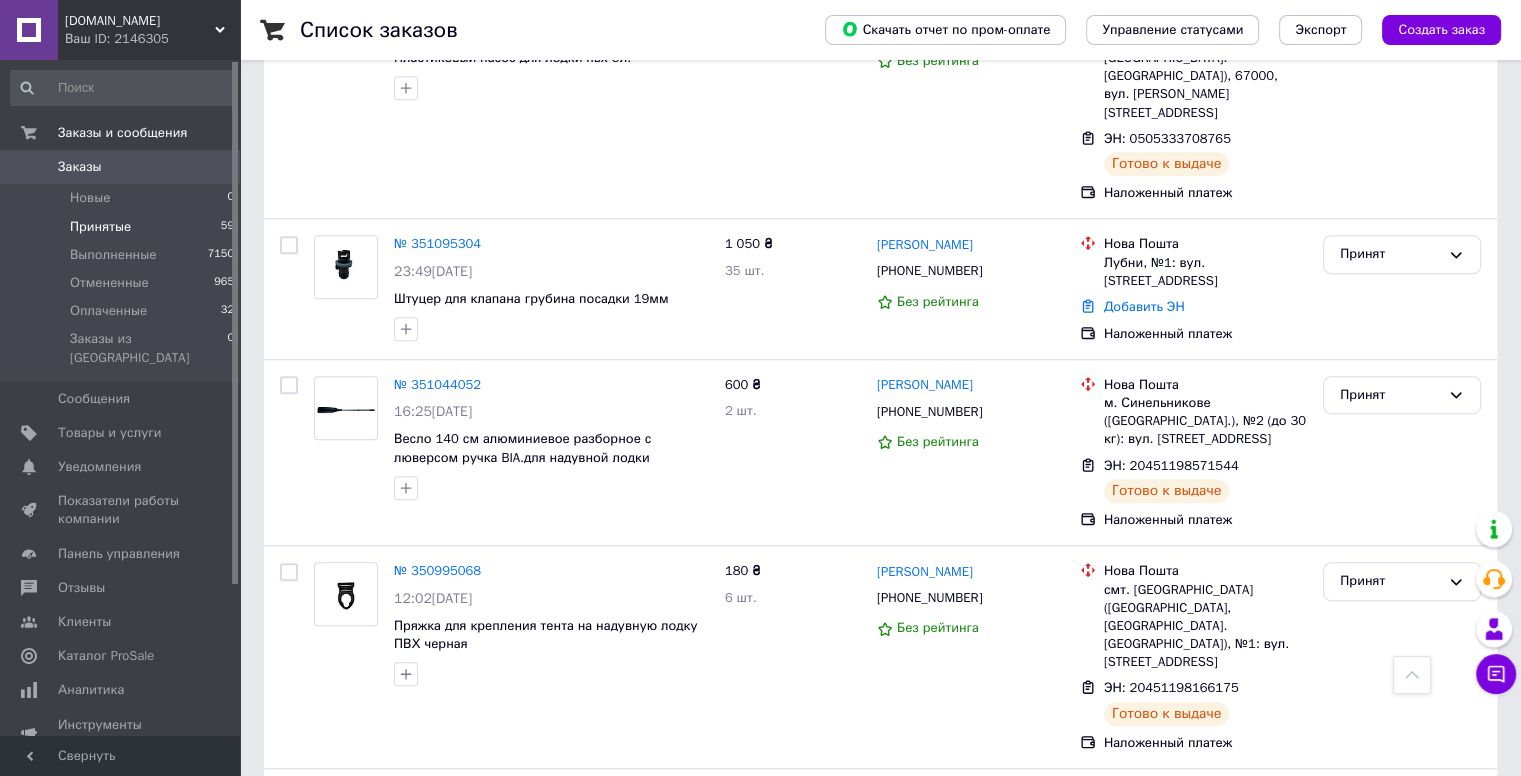 click on "2" at bounding box center (327, 1159) 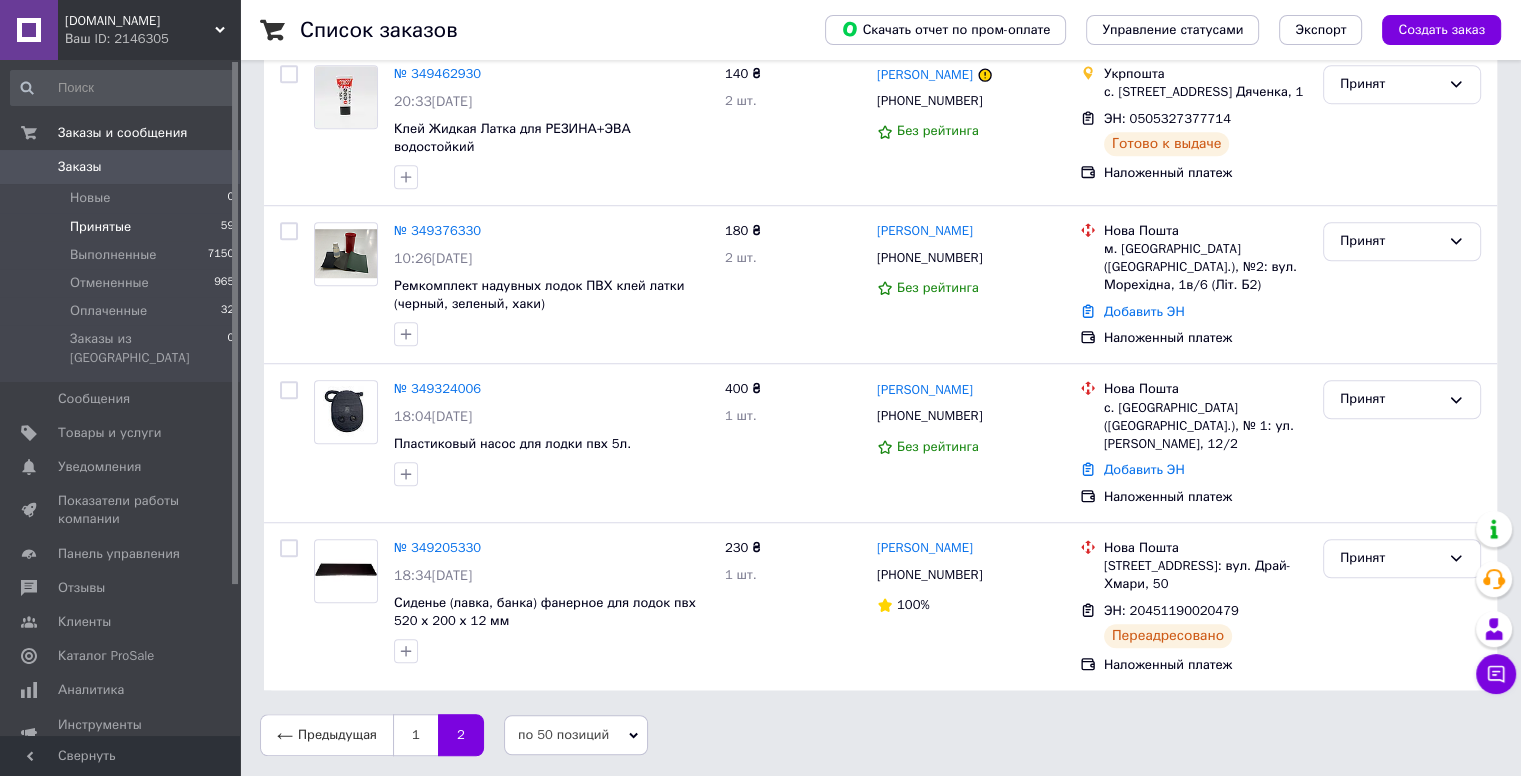 scroll, scrollTop: 0, scrollLeft: 0, axis: both 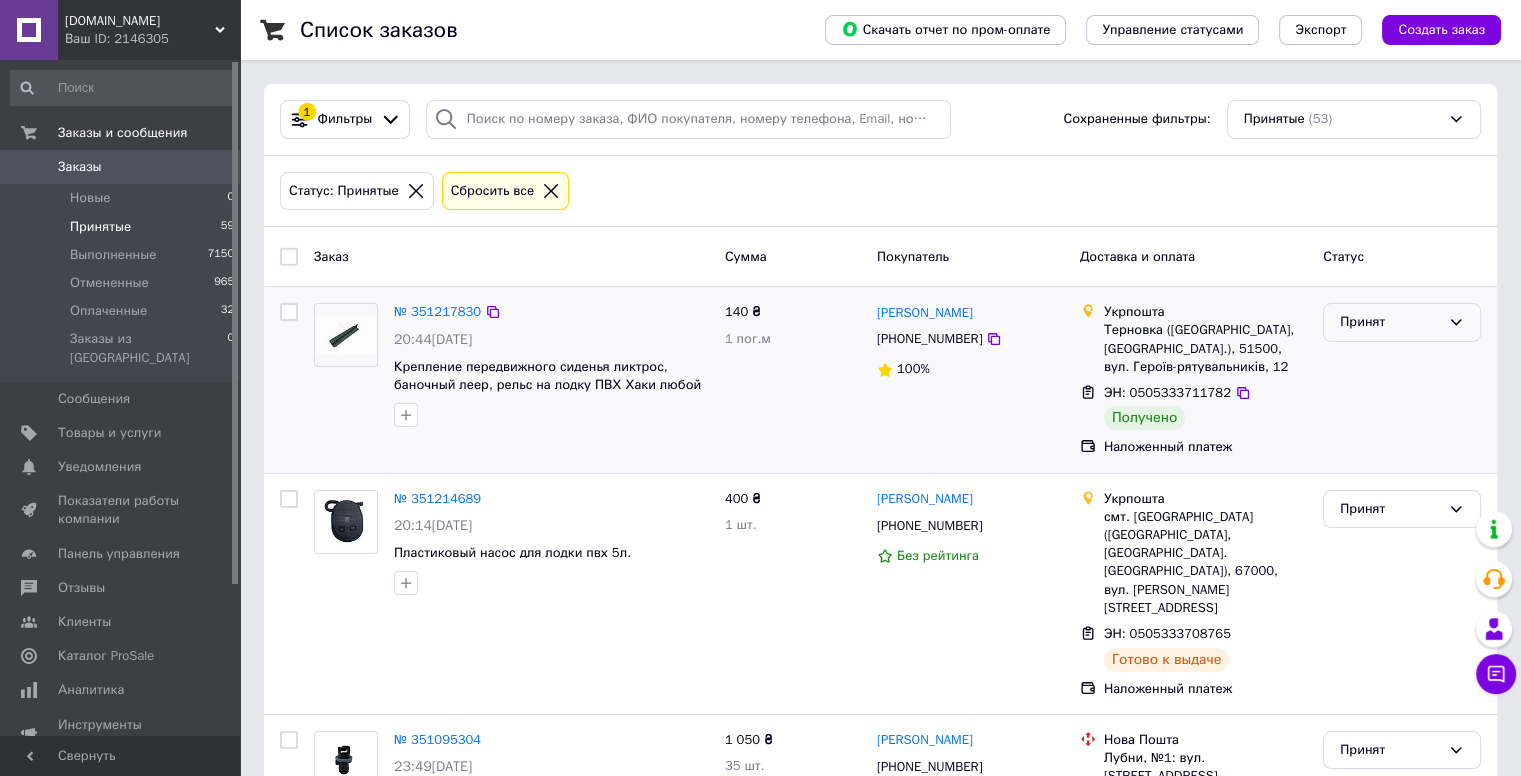 click on "Принят" at bounding box center [1390, 322] 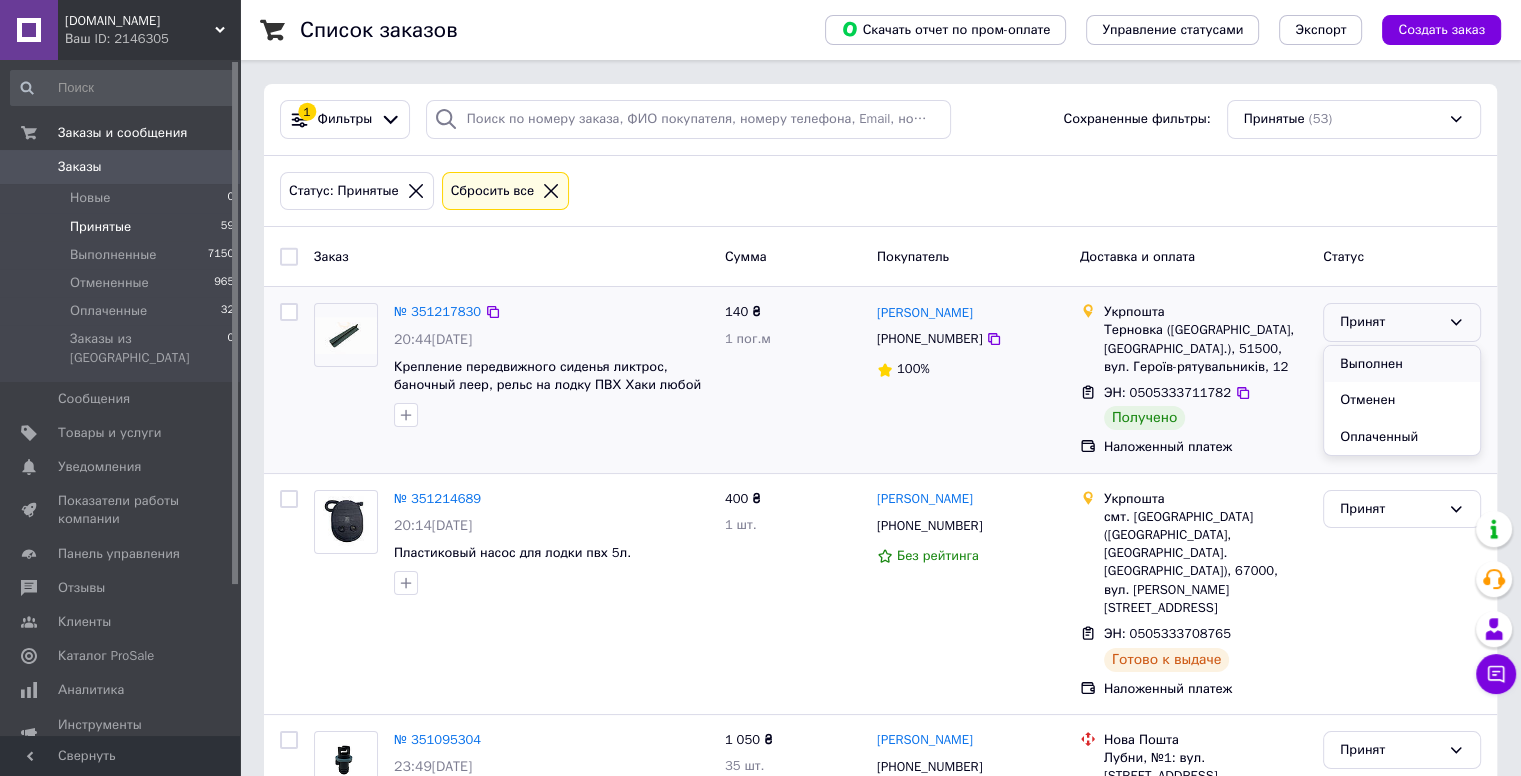 click on "Выполнен" at bounding box center [1402, 364] 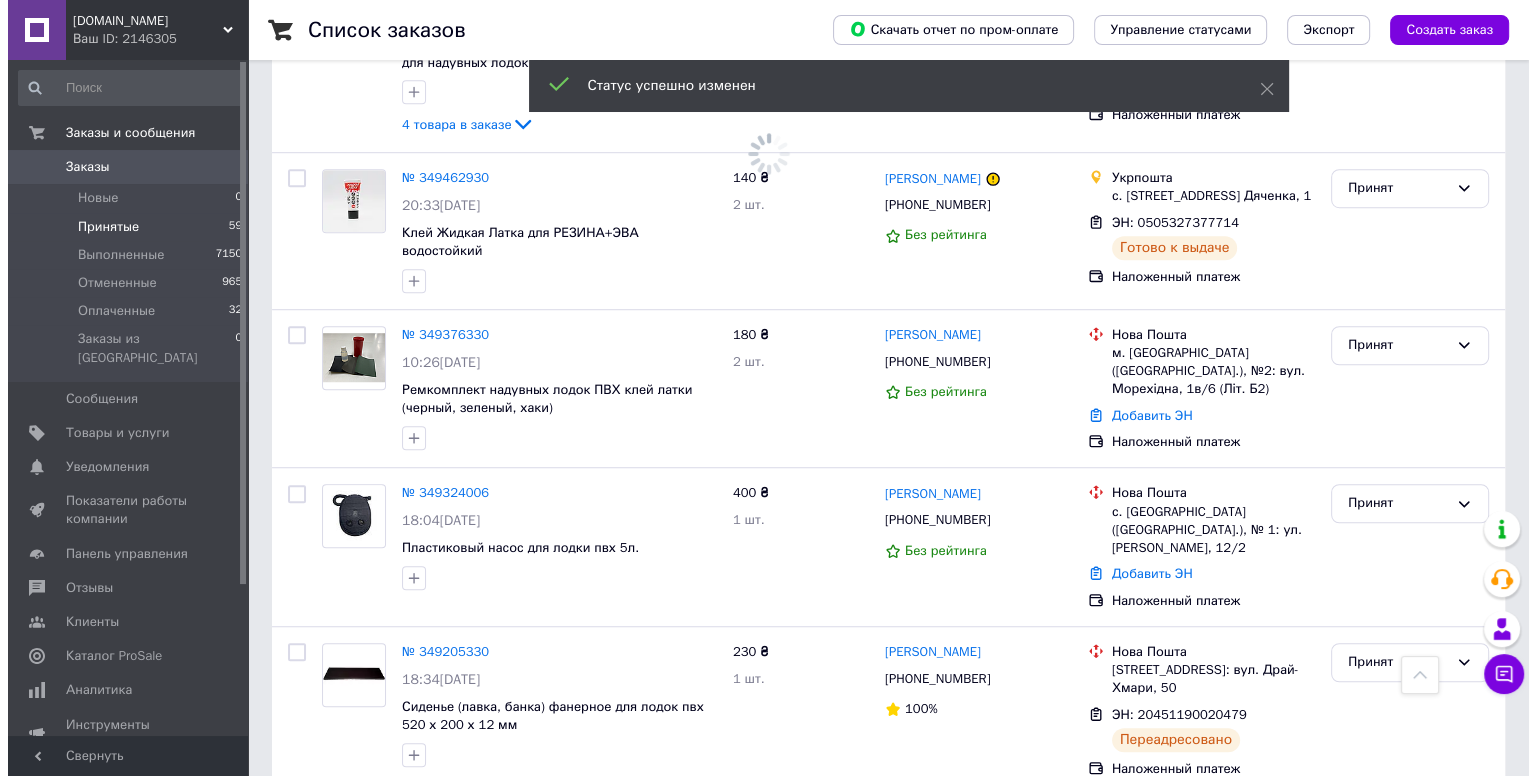 scroll, scrollTop: 0, scrollLeft: 0, axis: both 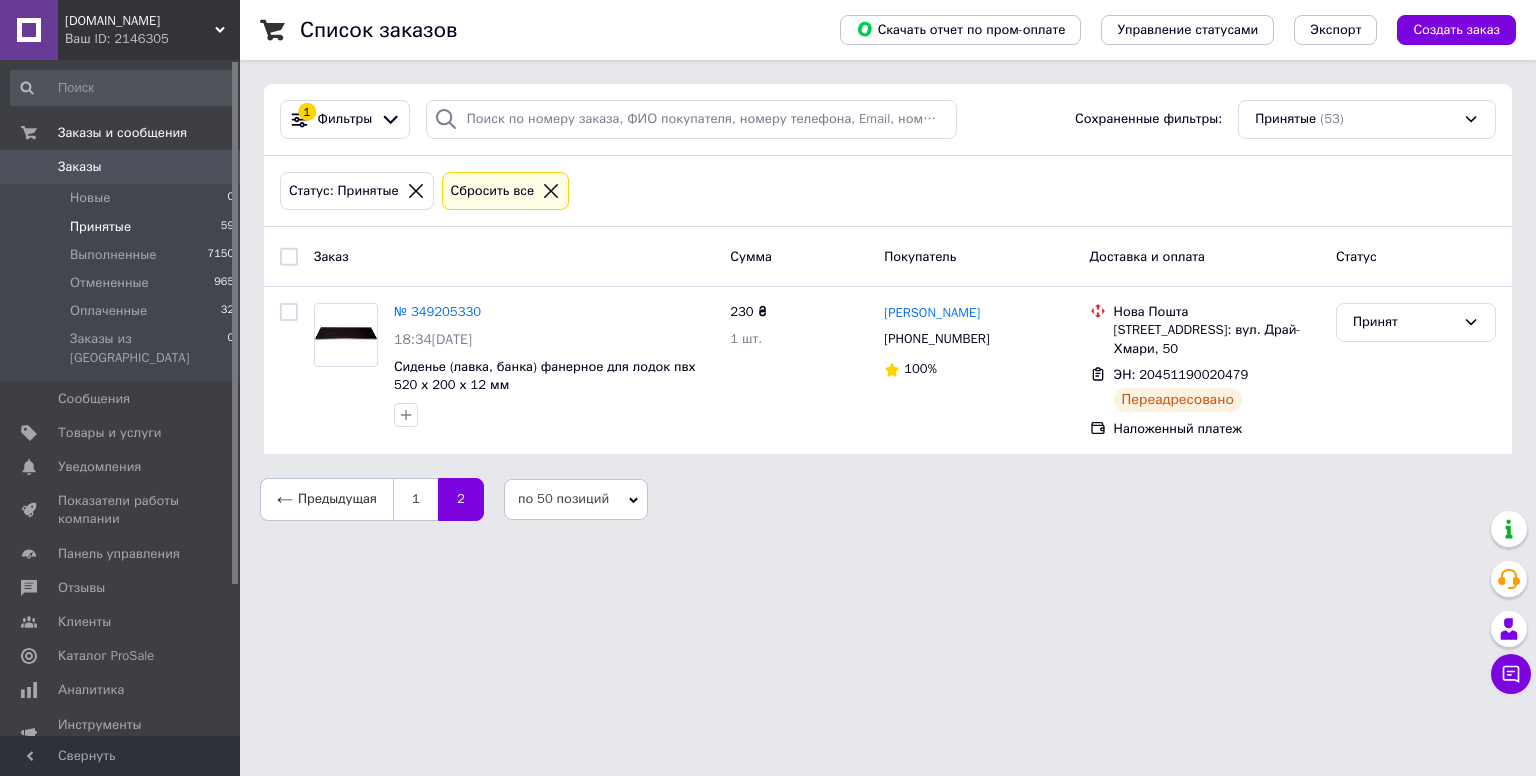 click on "Заказы" at bounding box center [80, 167] 